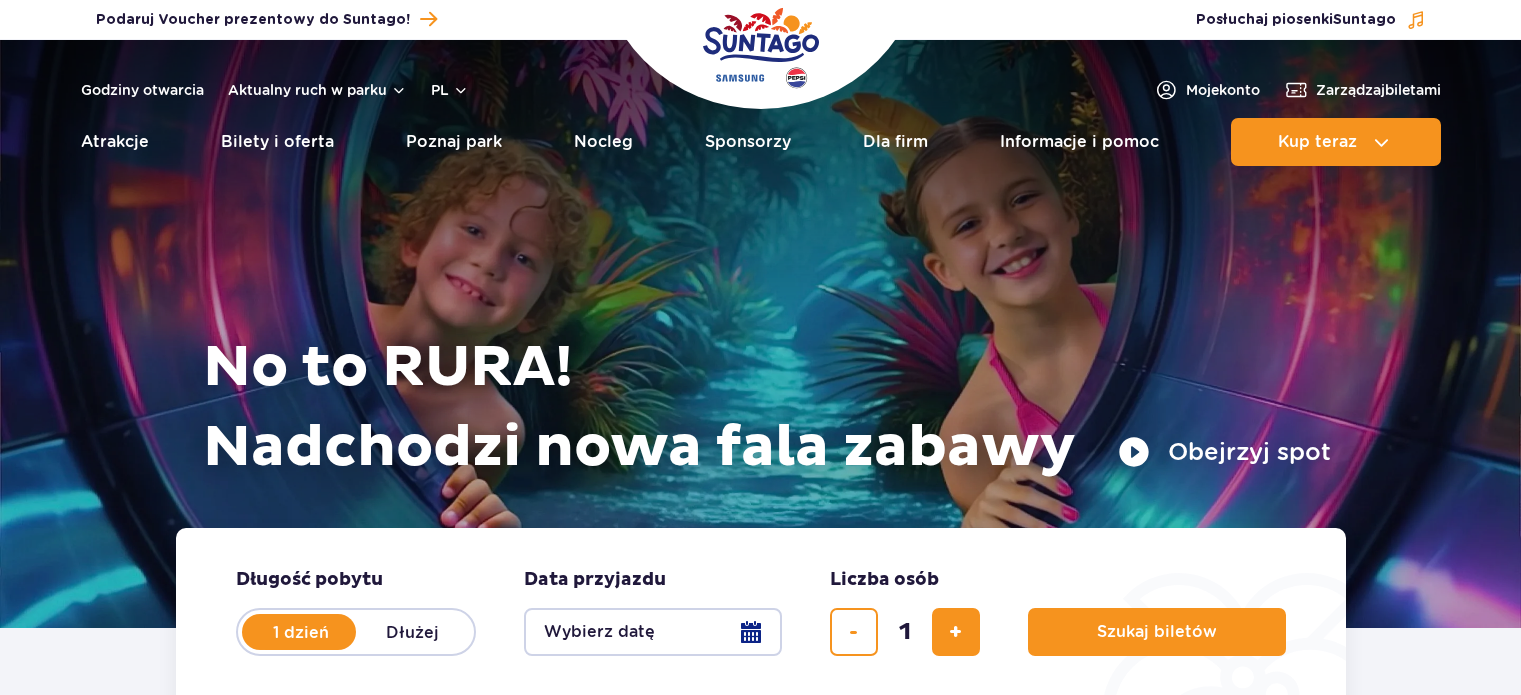 scroll, scrollTop: 0, scrollLeft: 0, axis: both 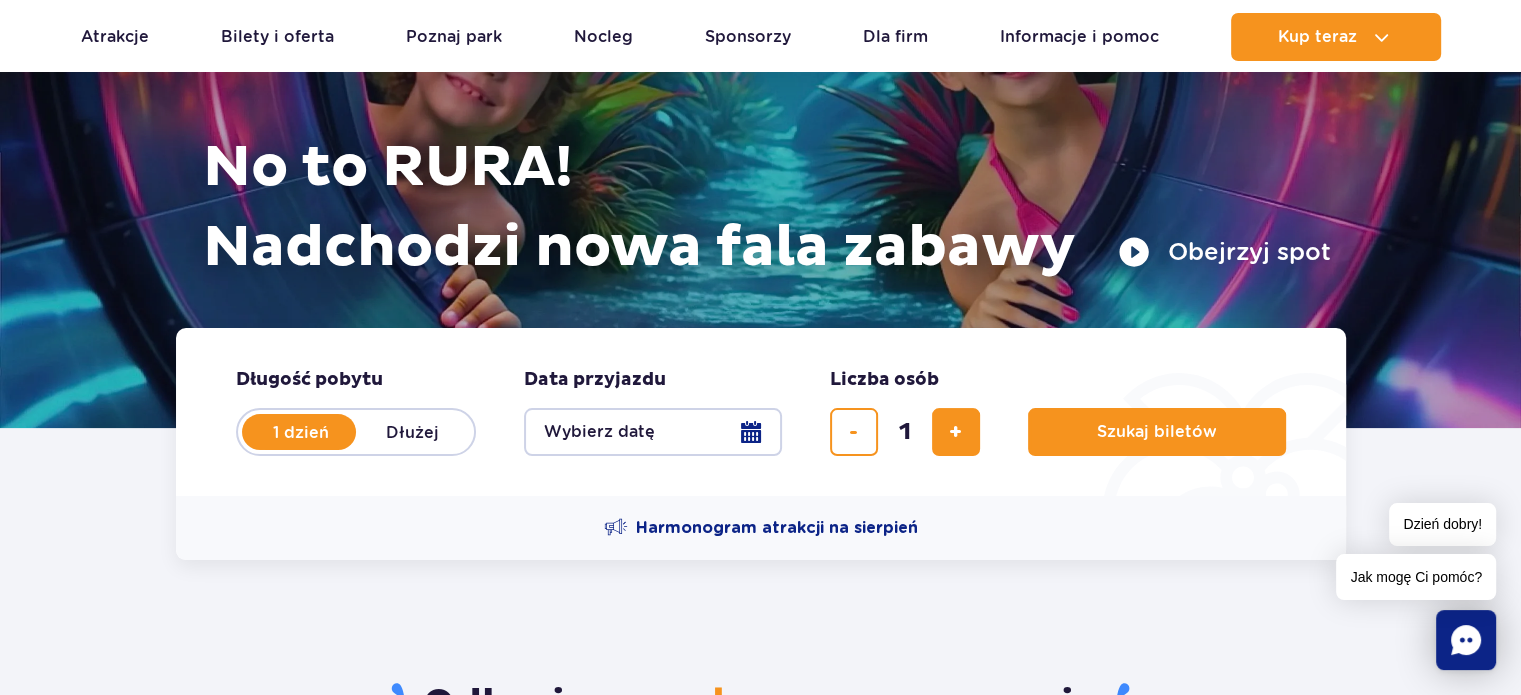 click on "Wybierz datę" at bounding box center [653, 432] 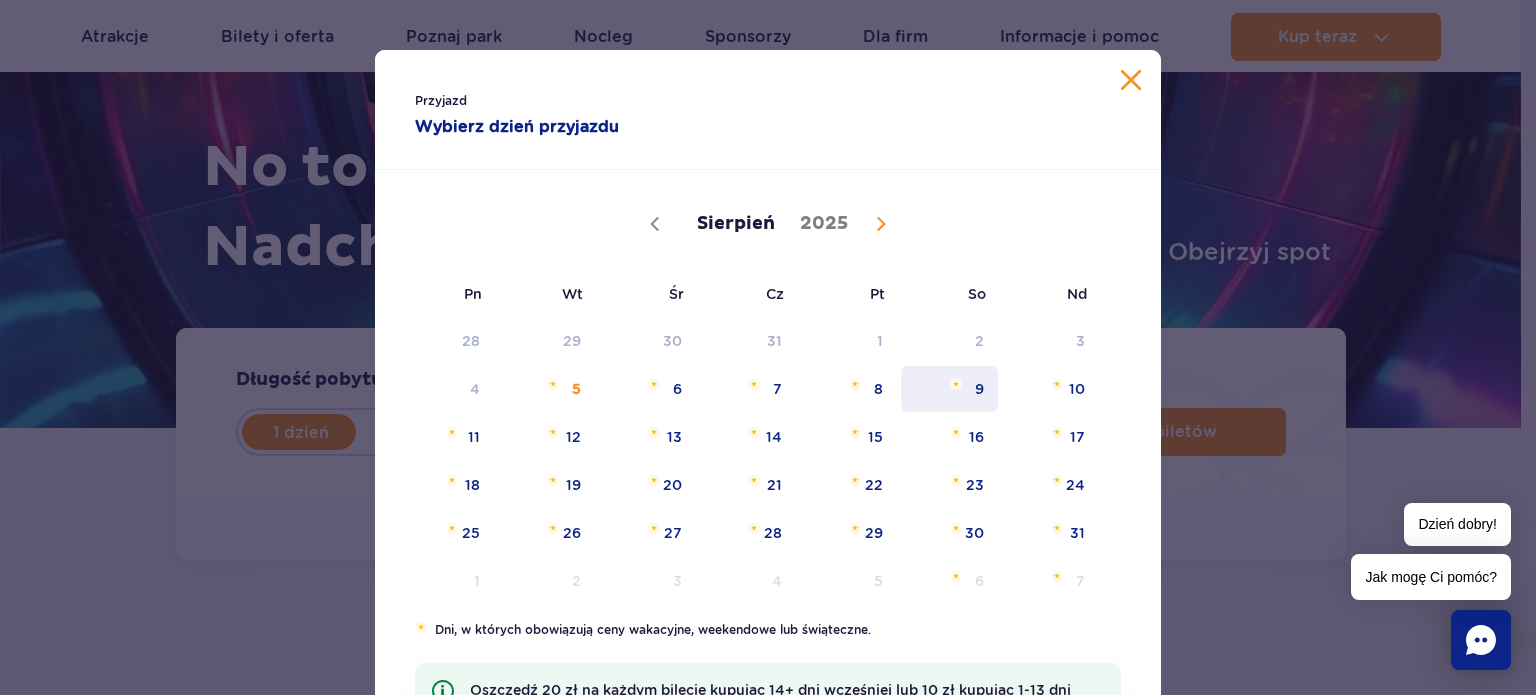click on "9" at bounding box center (949, 389) 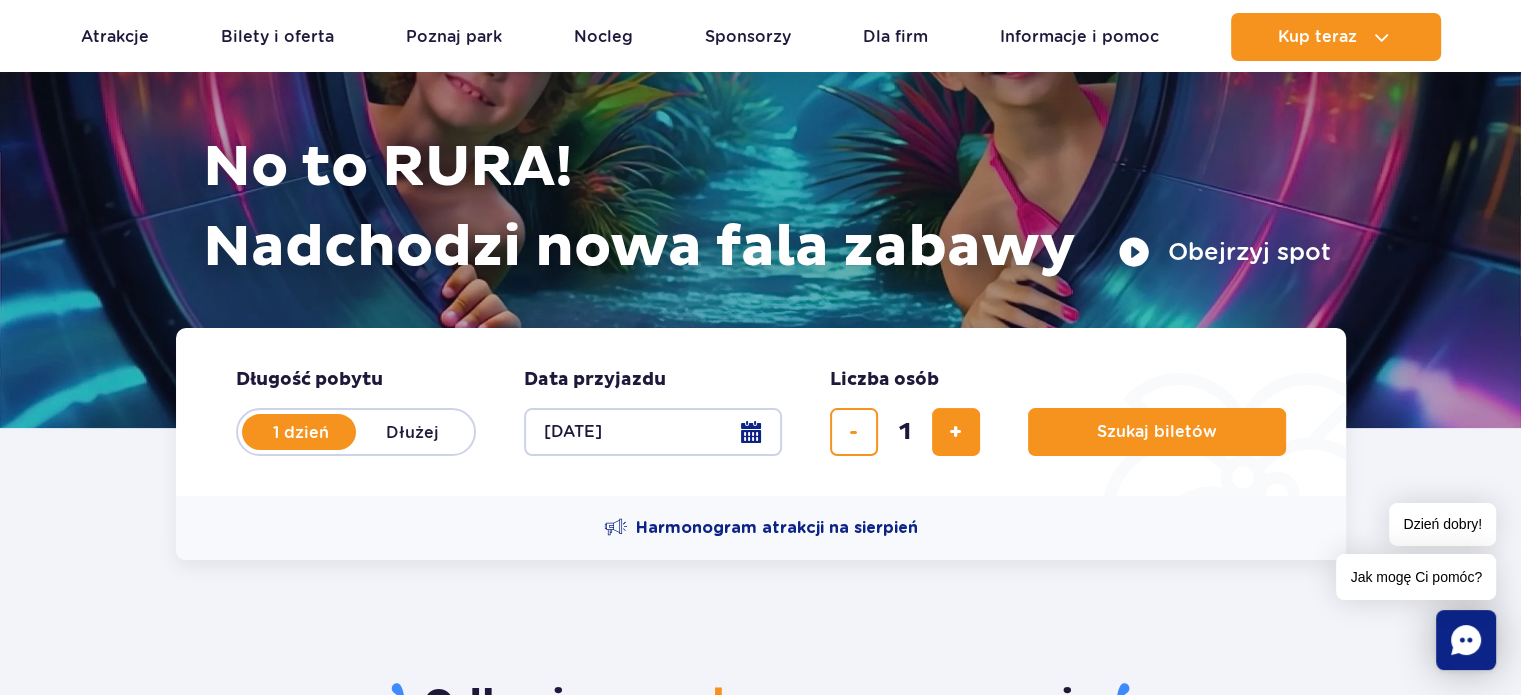 click on "Szukaj biletów" at bounding box center (1157, 412) 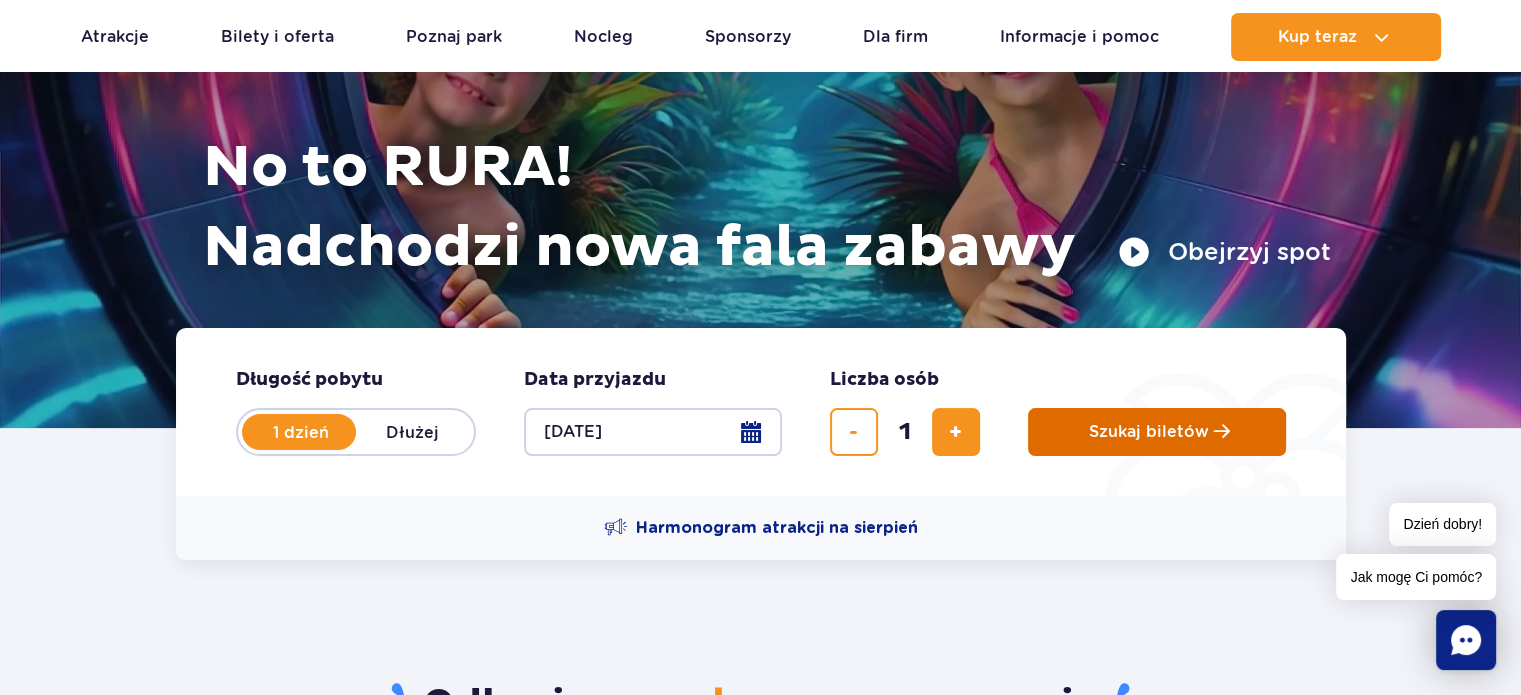 click on "Szukaj biletów" at bounding box center [1157, 432] 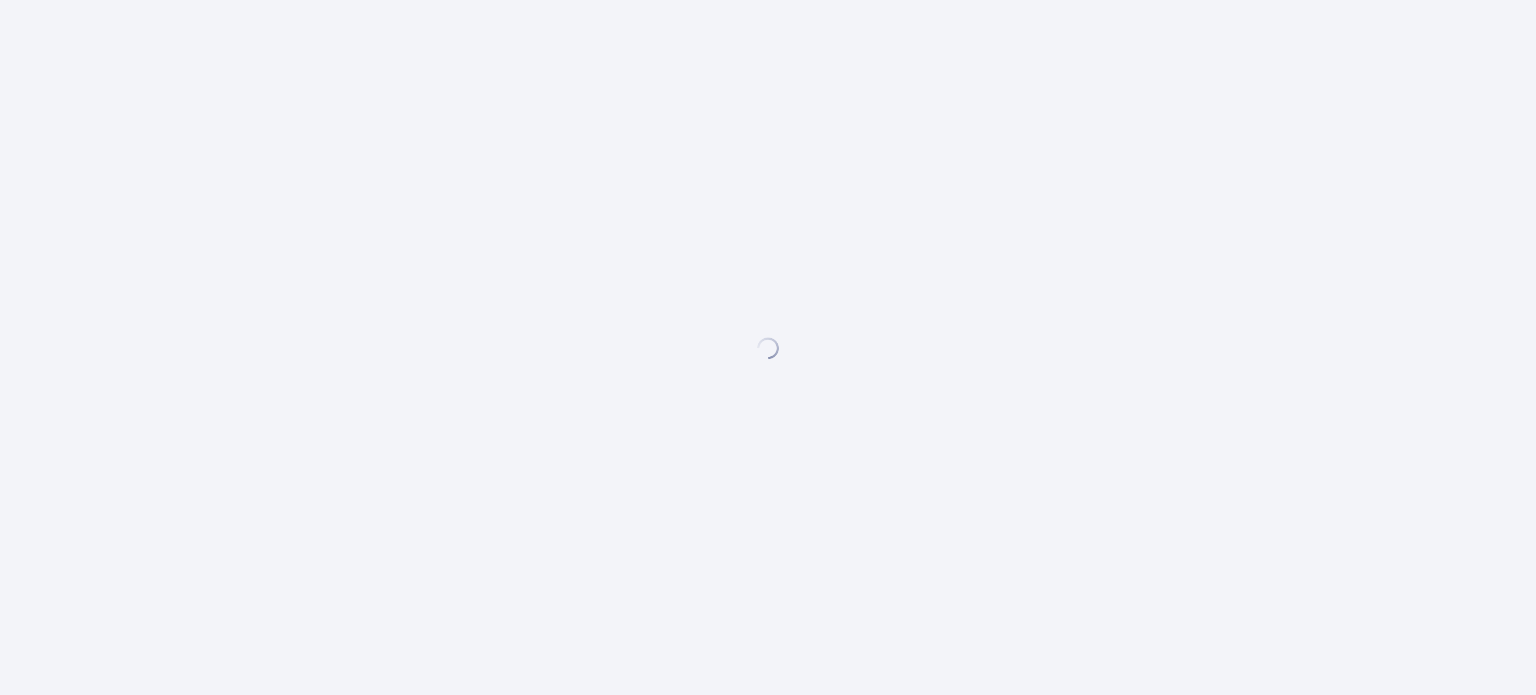 scroll, scrollTop: 0, scrollLeft: 0, axis: both 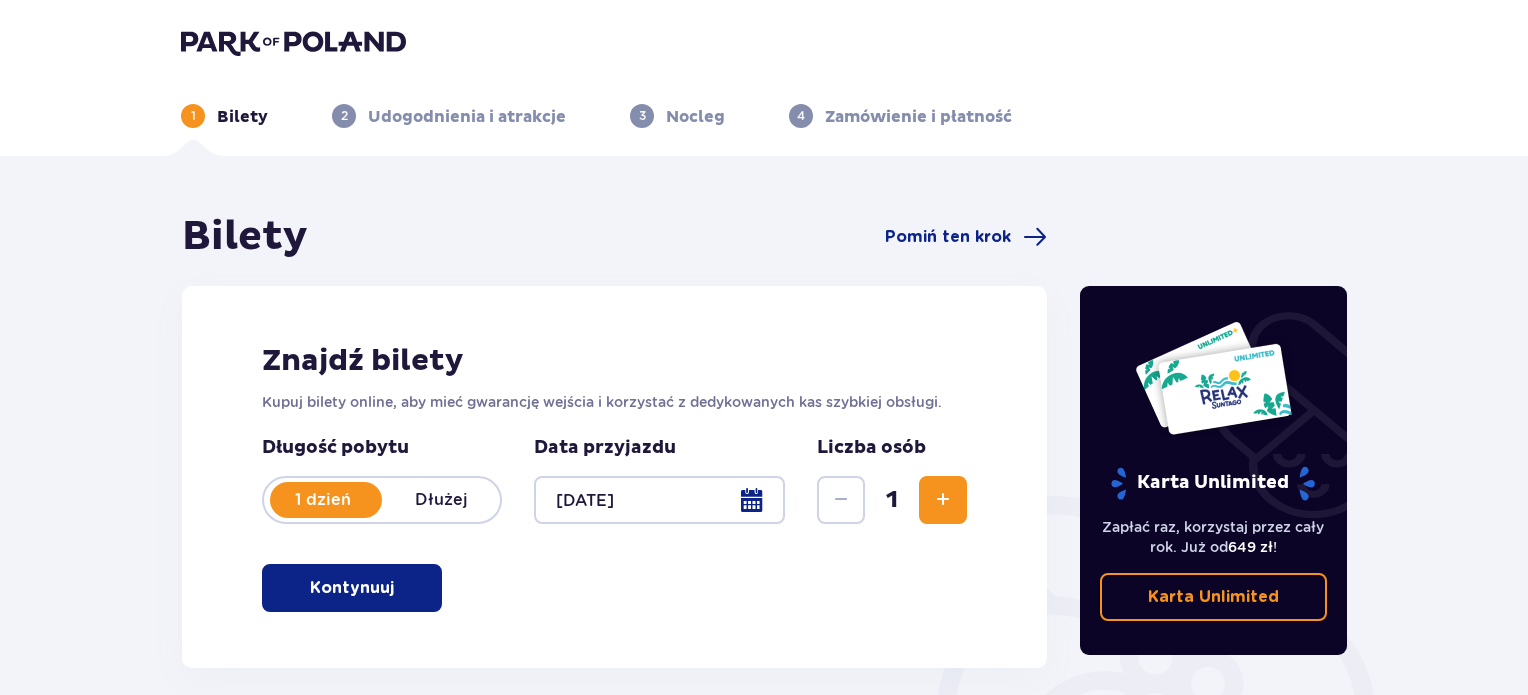 click on "Data przyjazdu [DATE] Liczba osób [NUMBER] Kontynuuj" at bounding box center [614, 477] 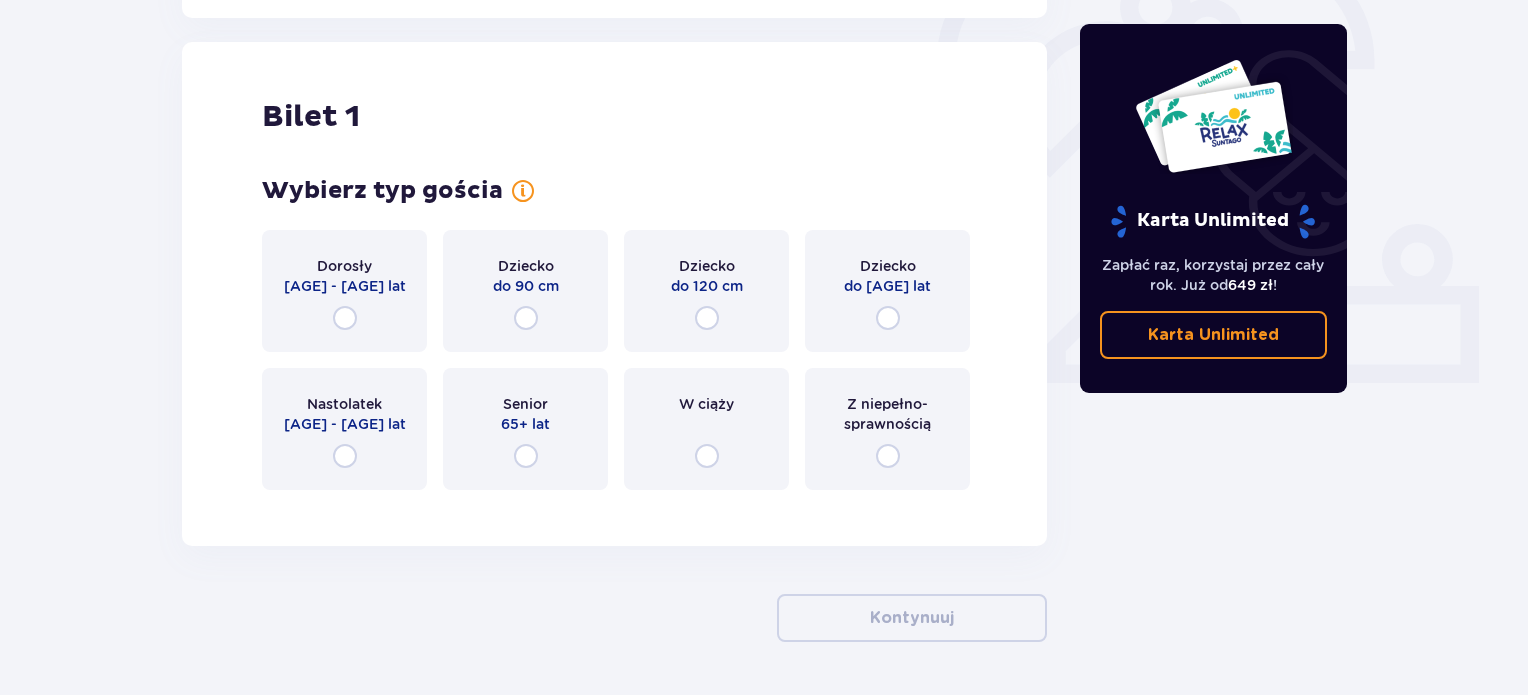 scroll, scrollTop: 668, scrollLeft: 0, axis: vertical 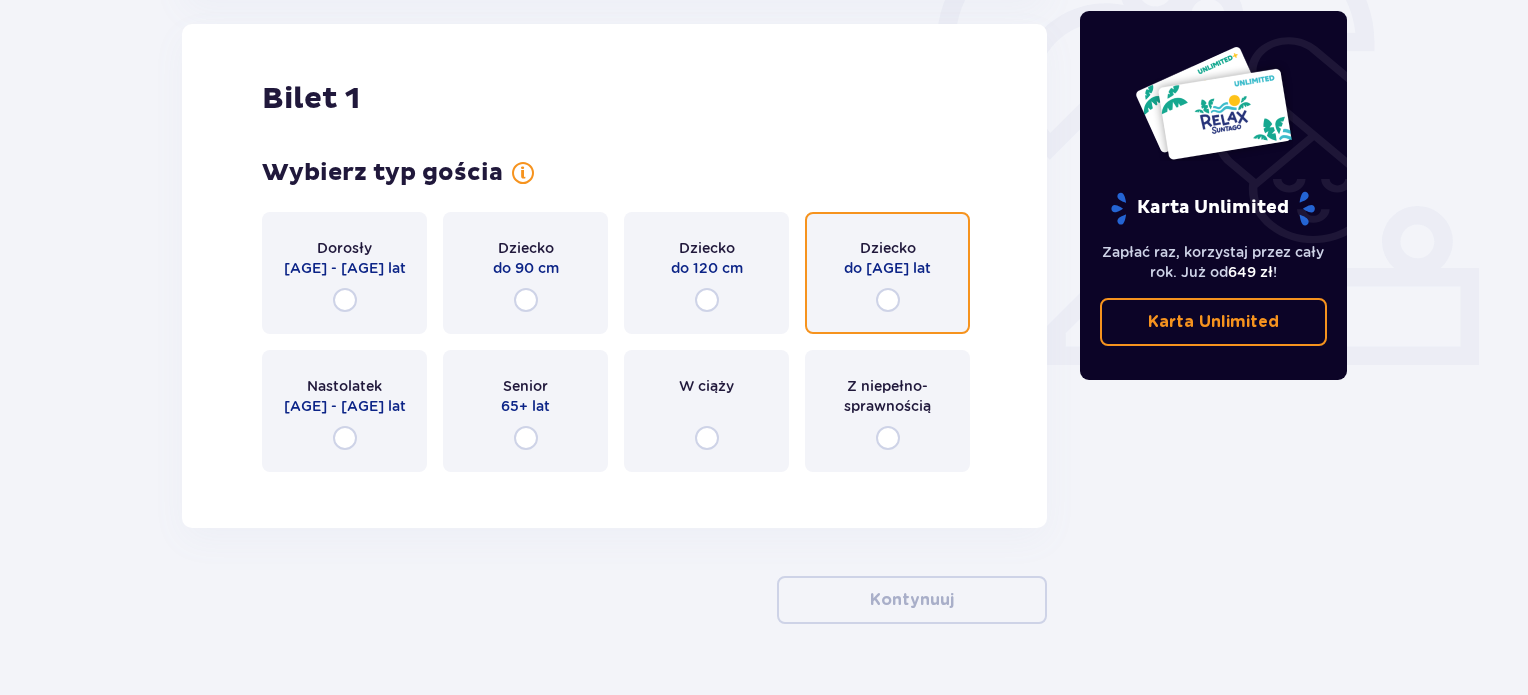 click at bounding box center [888, 300] 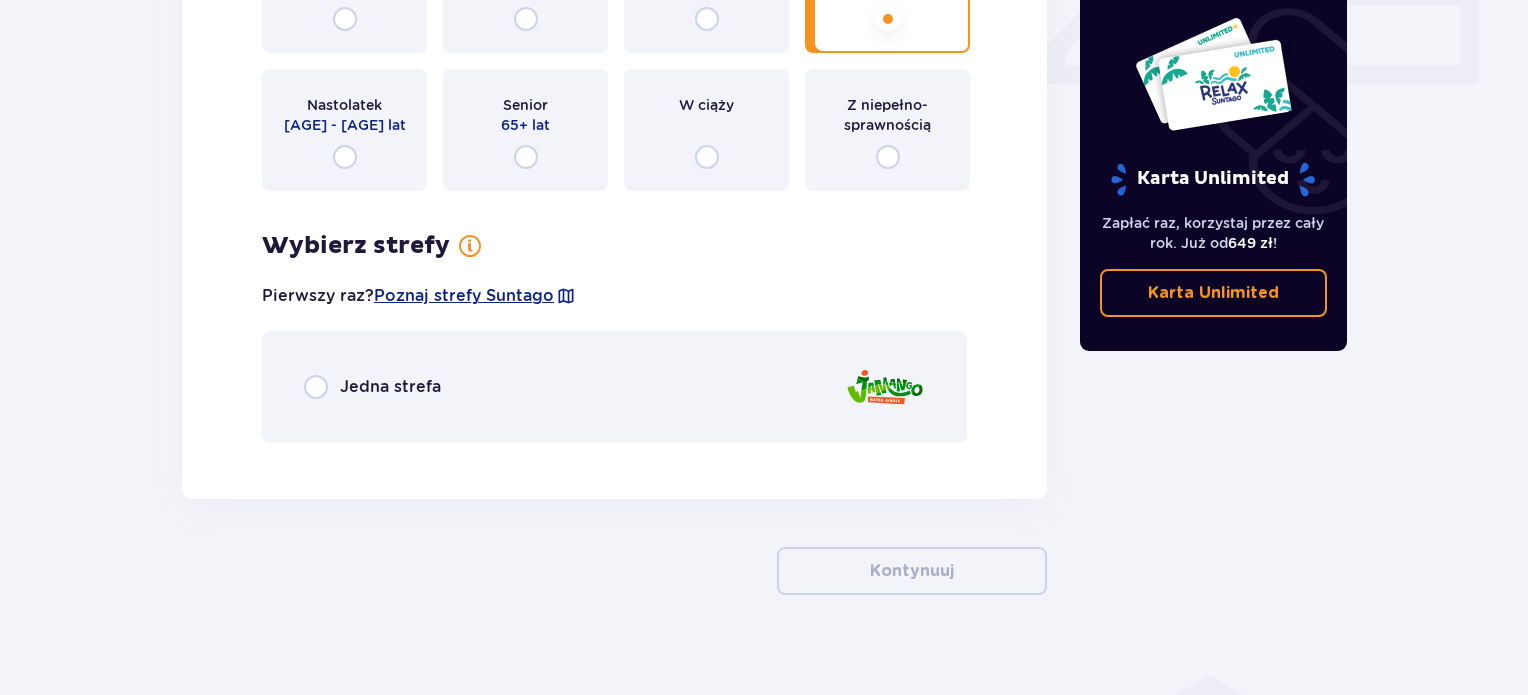 scroll, scrollTop: 968, scrollLeft: 0, axis: vertical 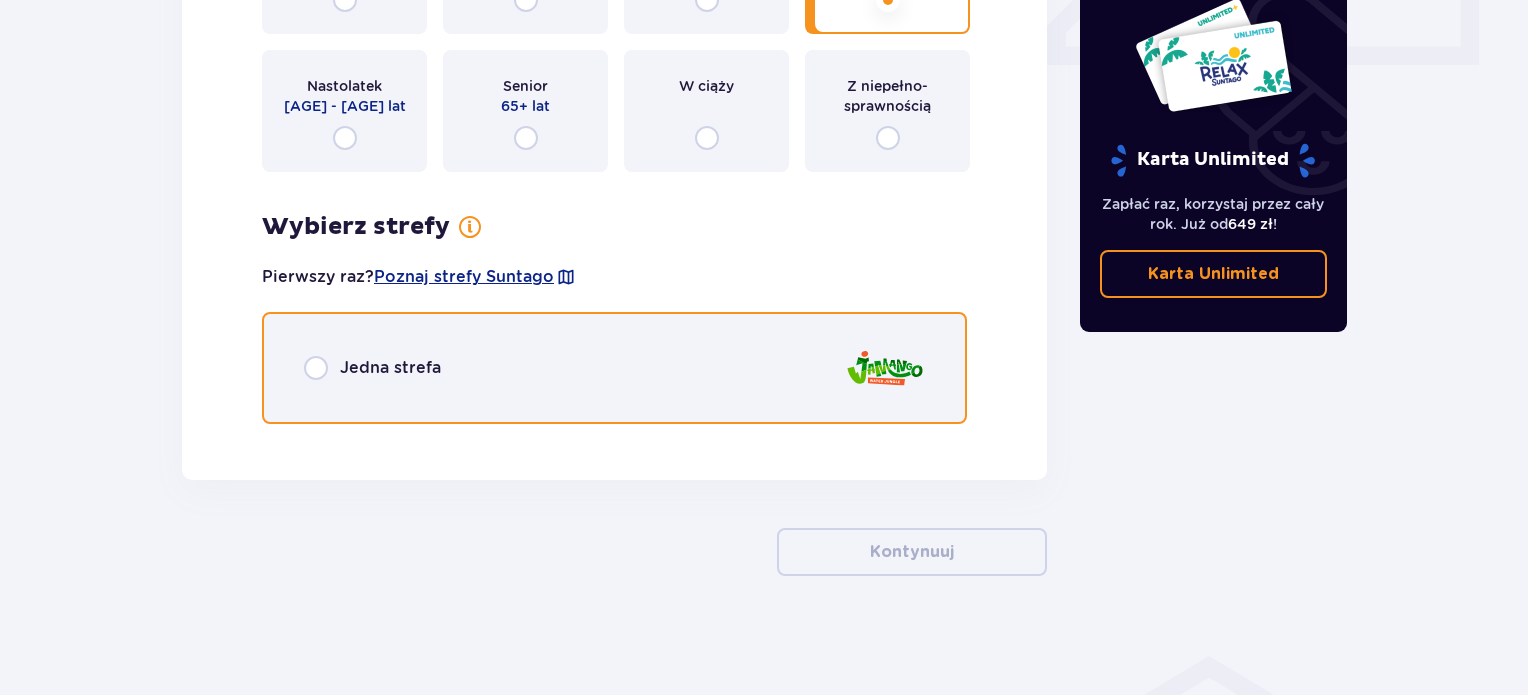 click at bounding box center (316, 368) 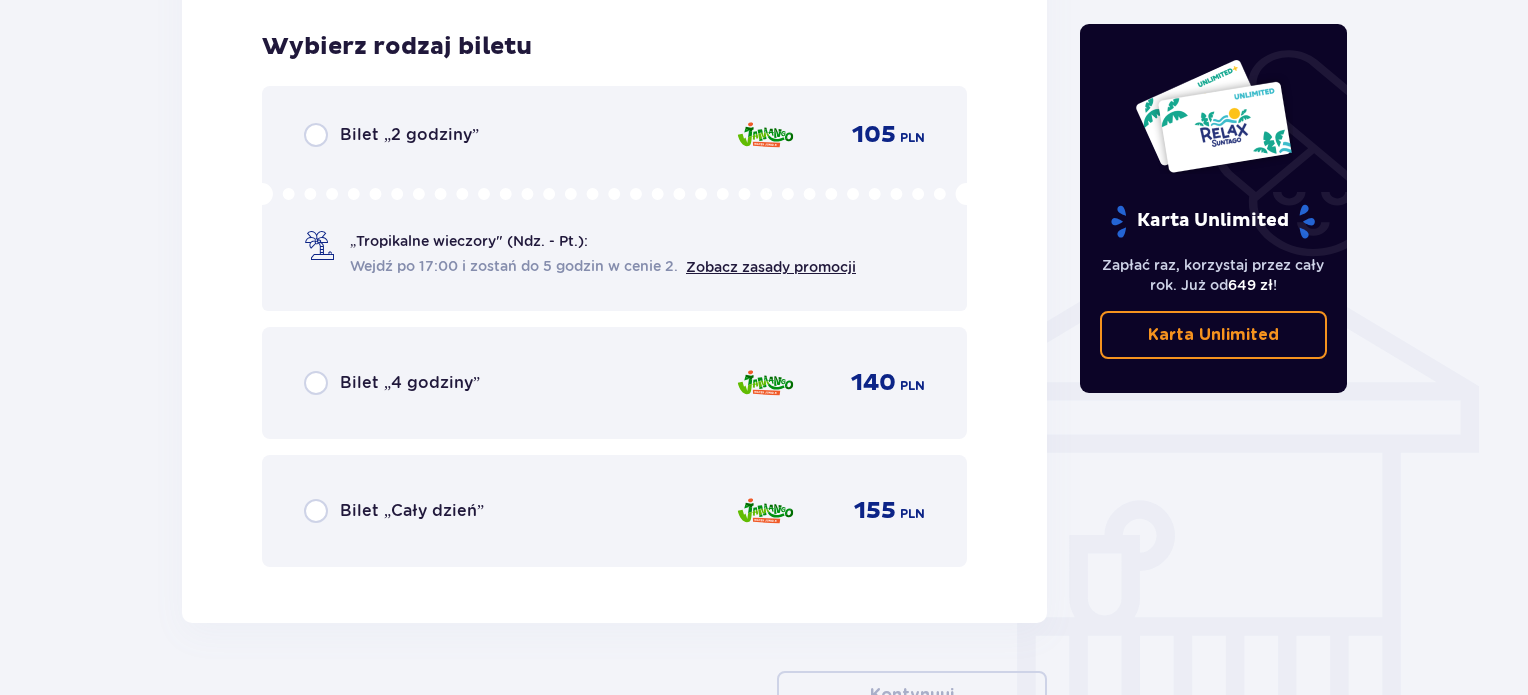 scroll, scrollTop: 1408, scrollLeft: 0, axis: vertical 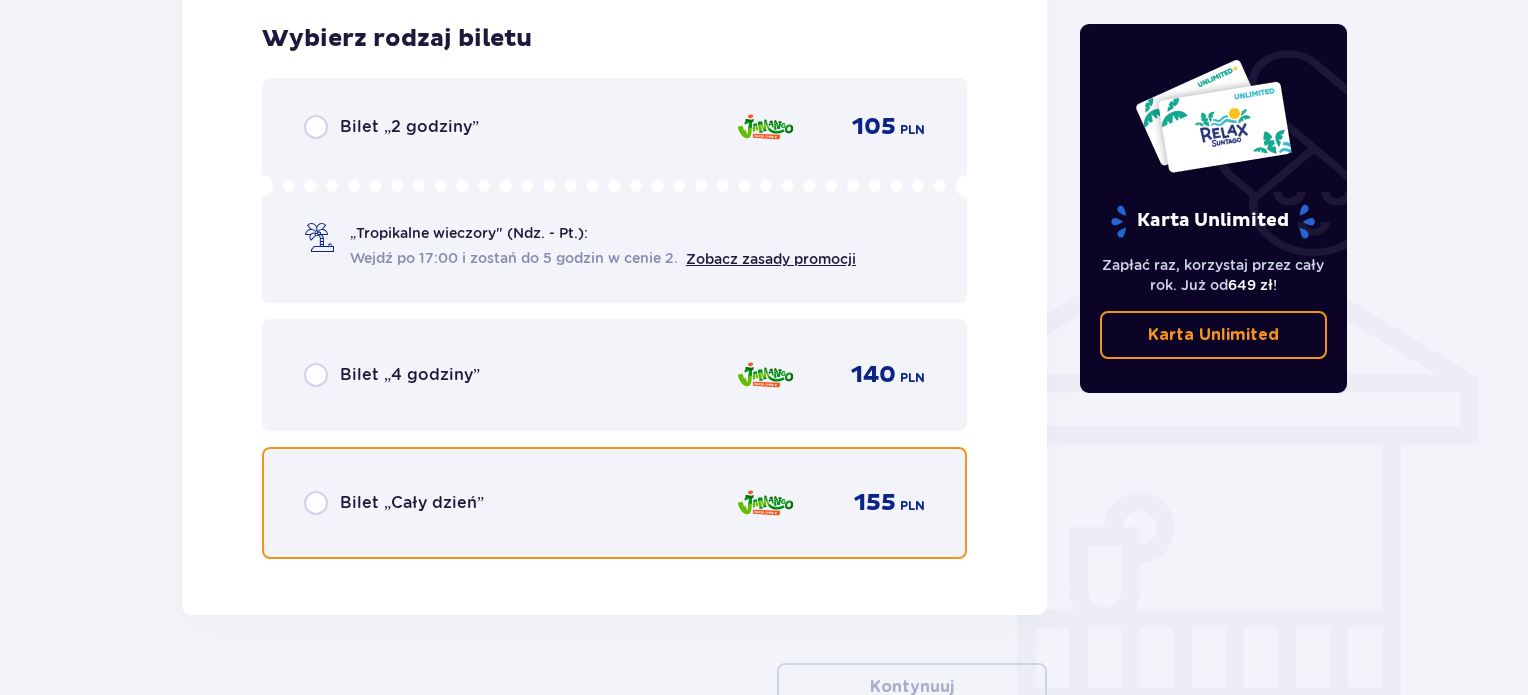 click at bounding box center [316, 503] 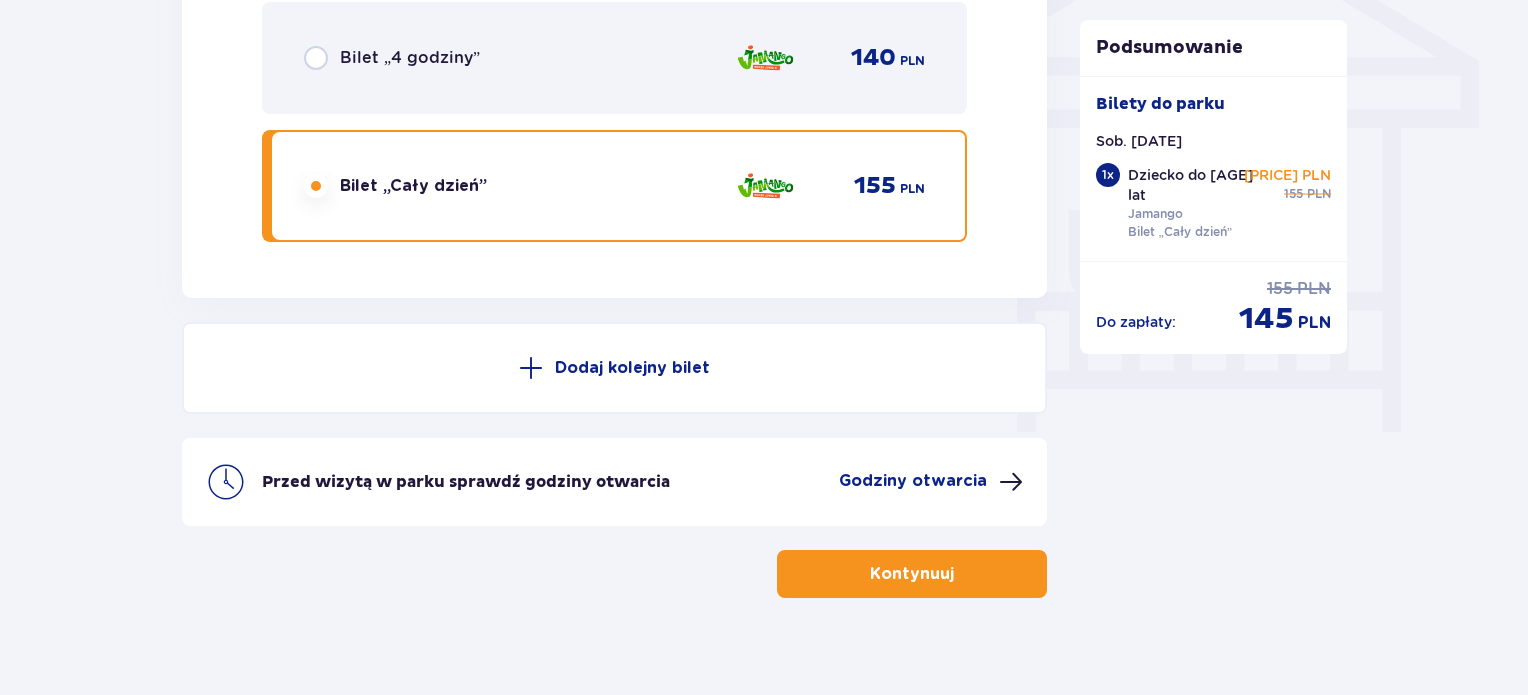 scroll, scrollTop: 1746, scrollLeft: 0, axis: vertical 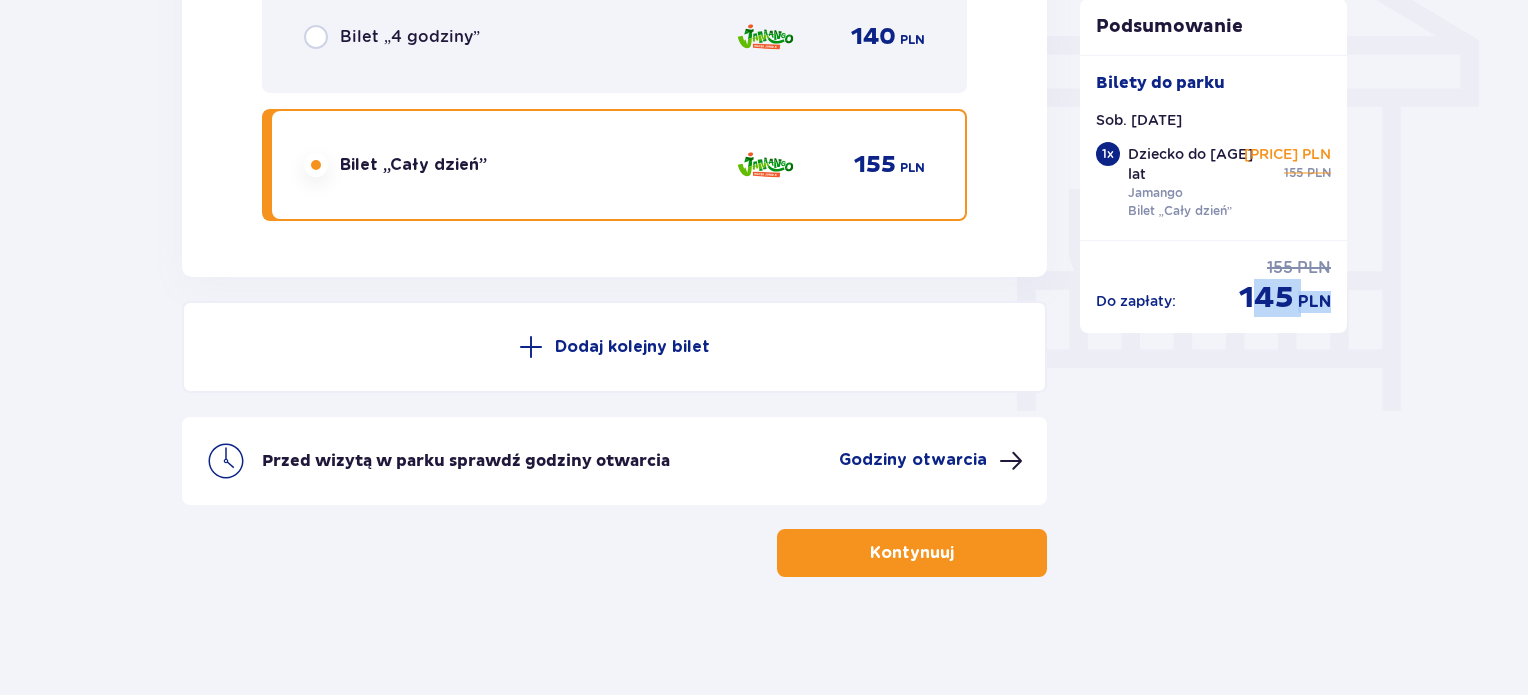 click on "Podsumowanie Bilety do parku Sob. [DATE]   1 x Dziecko do [AGE] lat Jamango Bilet „Cały dzień” [PRICE] PLN [PRICE] PLN Do zapłaty : [PRICE] PLN [PRICE] PLN" at bounding box center (1214, -479) 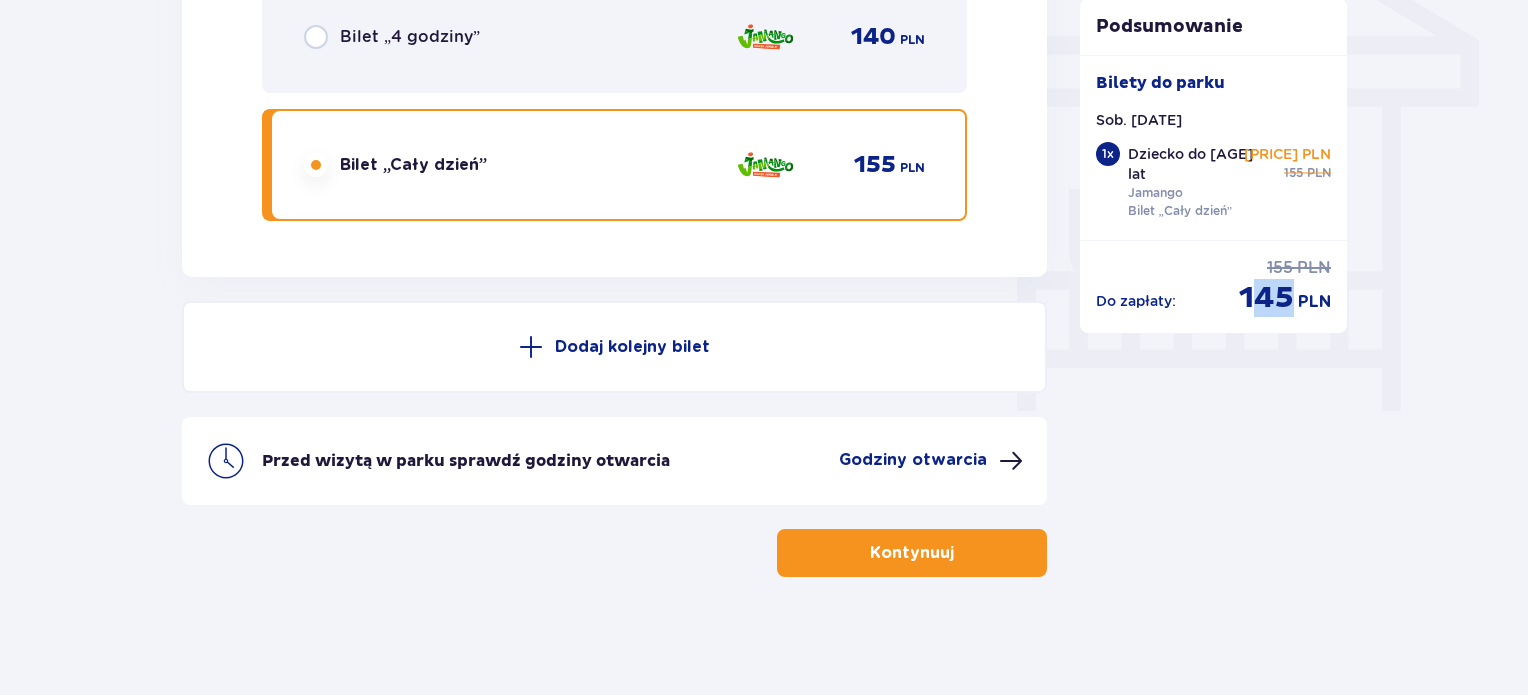 click on "Podsumowanie Bilety do parku Sob. 09.08   1 x Dziecko do 16 lat Jamango Bilet „Cały dzień” 145 PLN 155 PLN Do zapłaty : 155 PLN 145 PLN" at bounding box center (1214, -479) 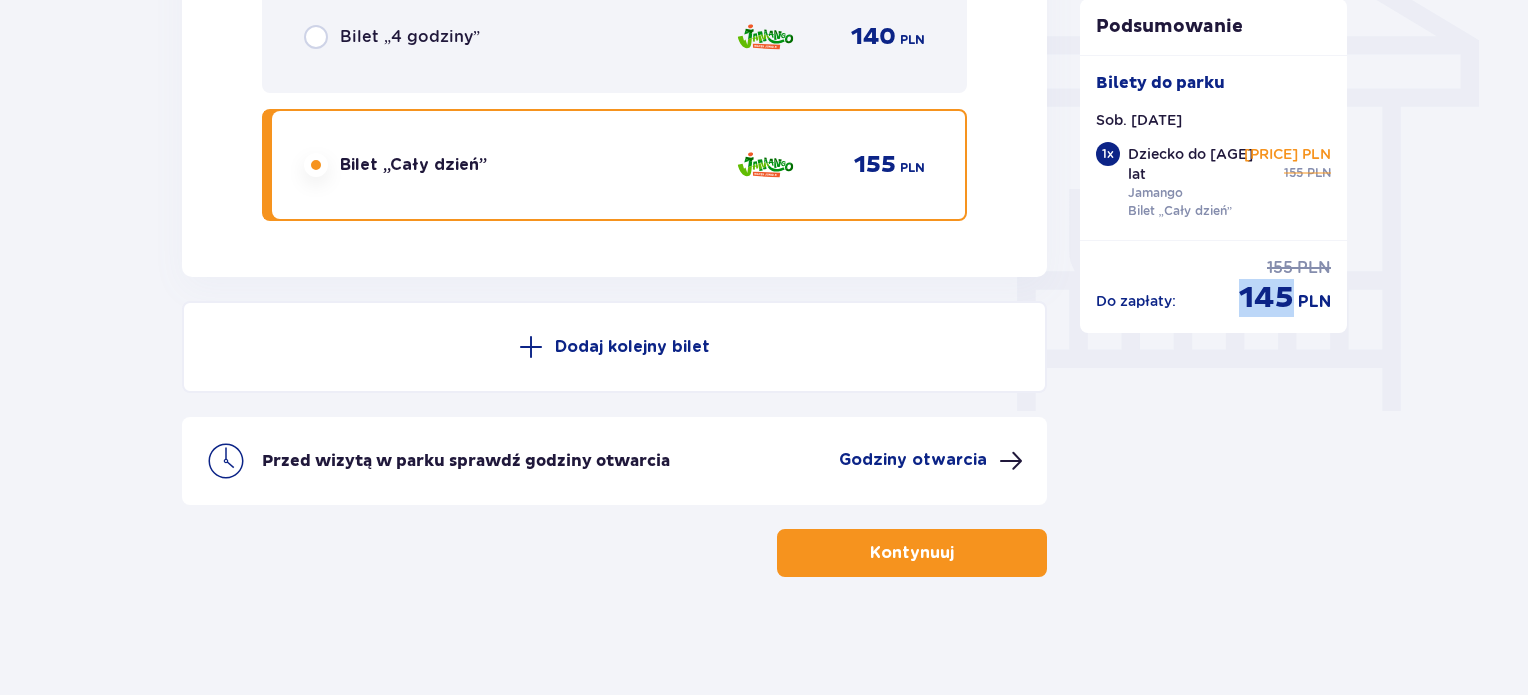 drag, startPoint x: 1259, startPoint y: 306, endPoint x: 1356, endPoint y: 344, distance: 104.177734 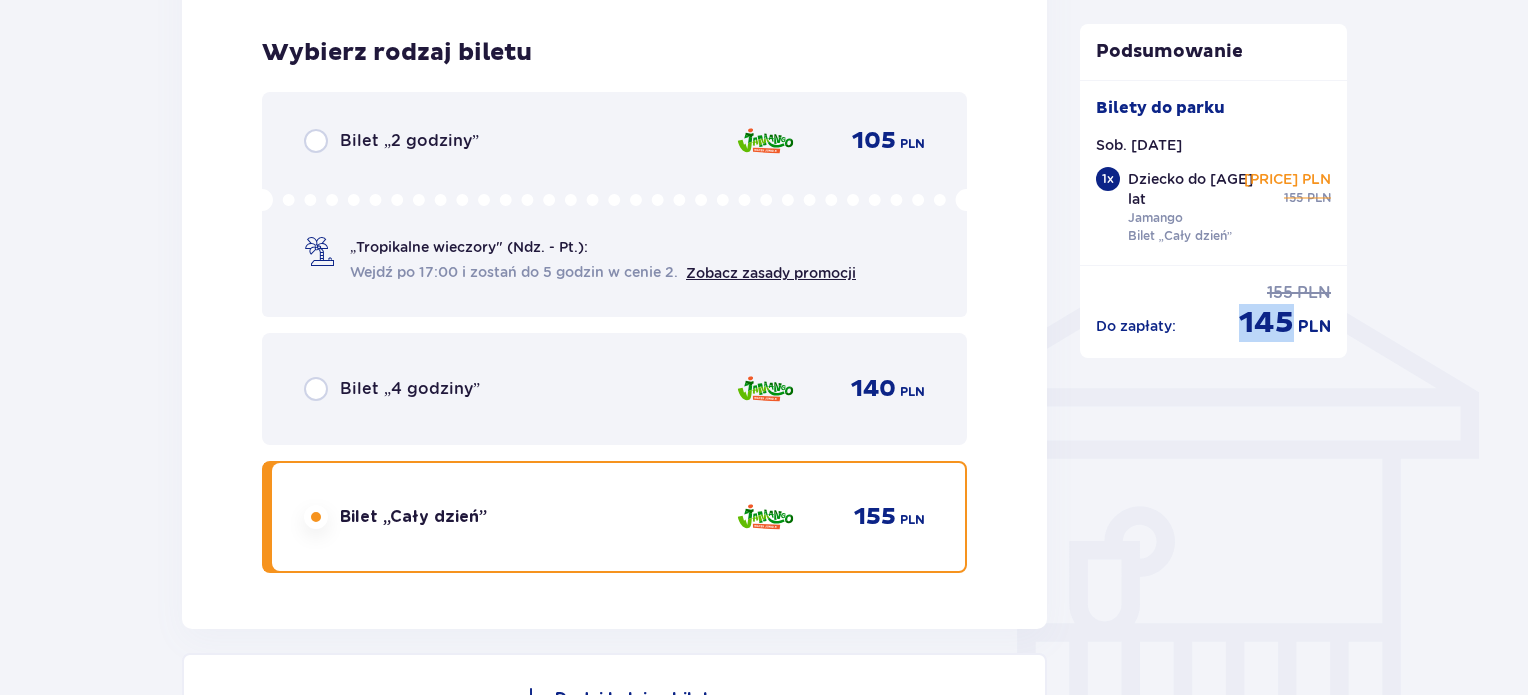 scroll, scrollTop: 1346, scrollLeft: 0, axis: vertical 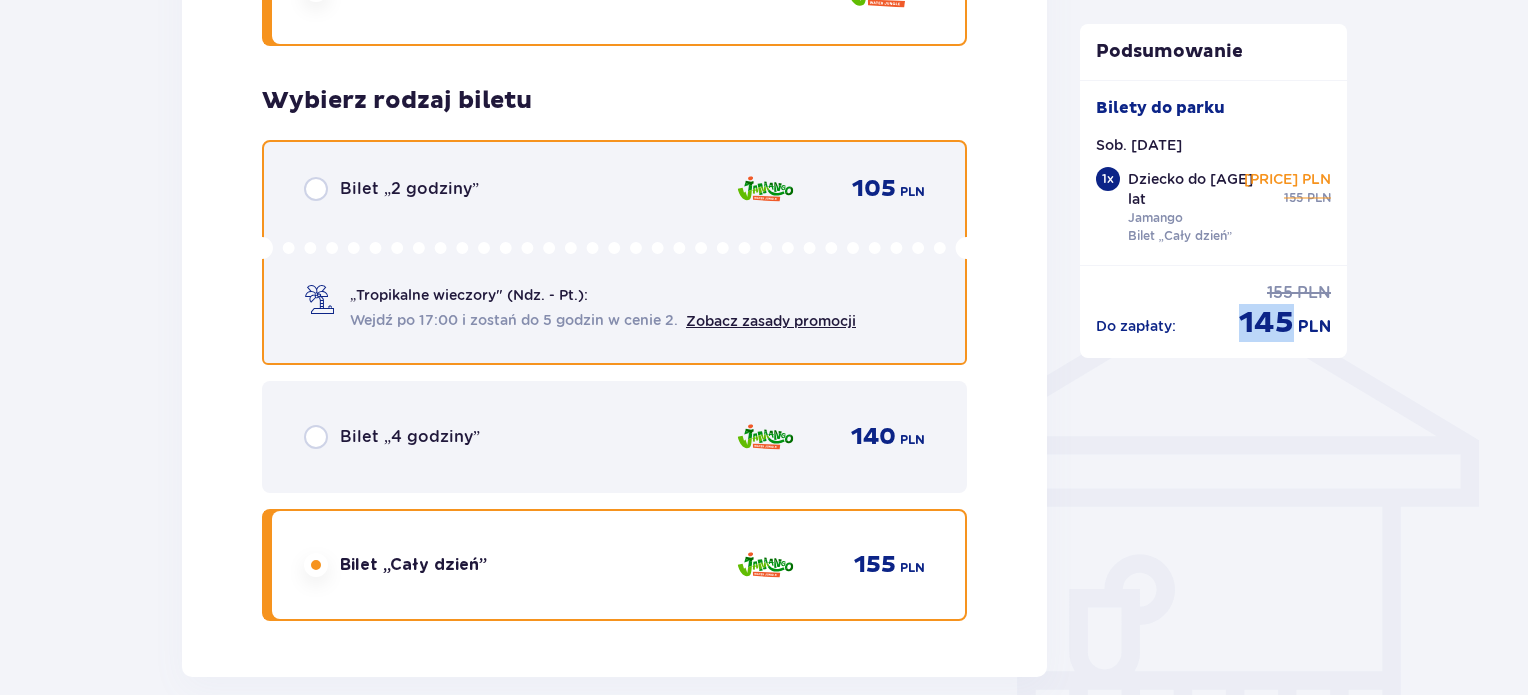 click at bounding box center [316, 189] 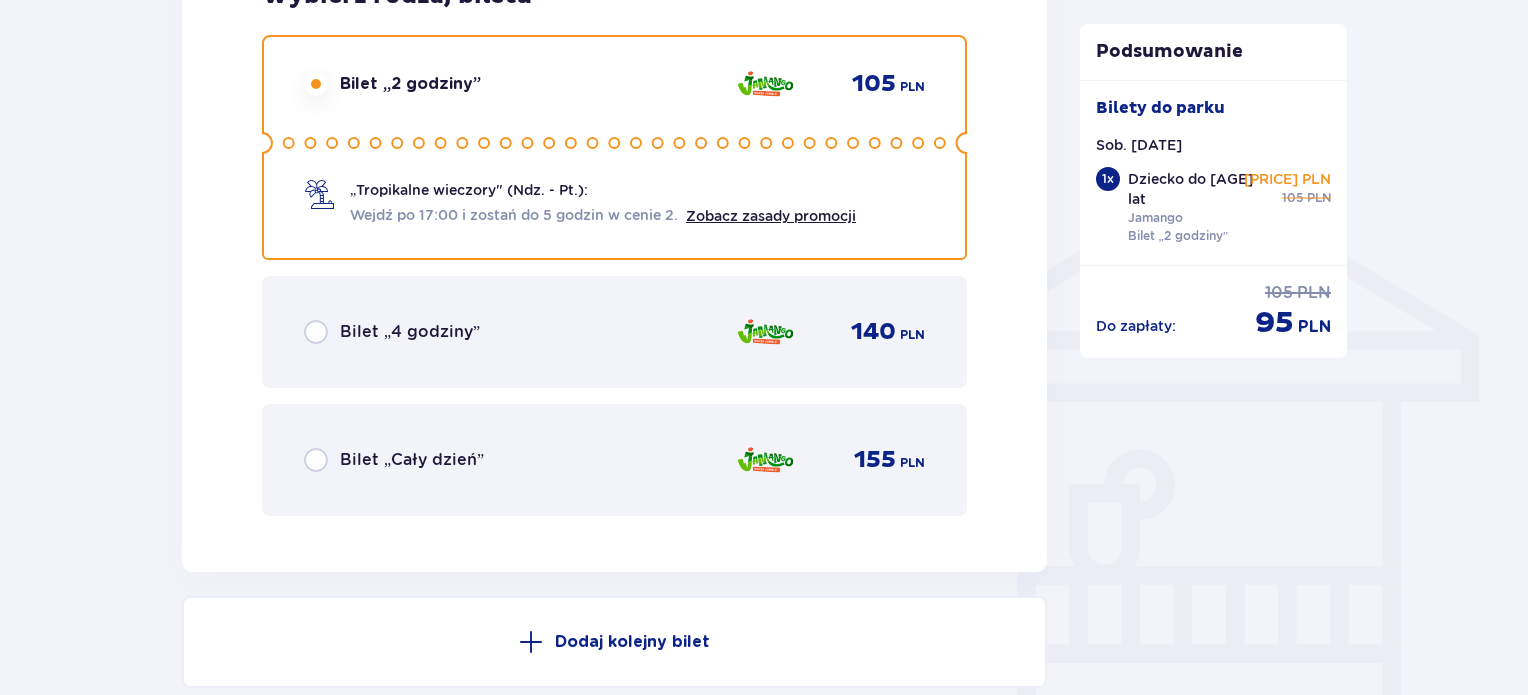 scroll, scrollTop: 1446, scrollLeft: 0, axis: vertical 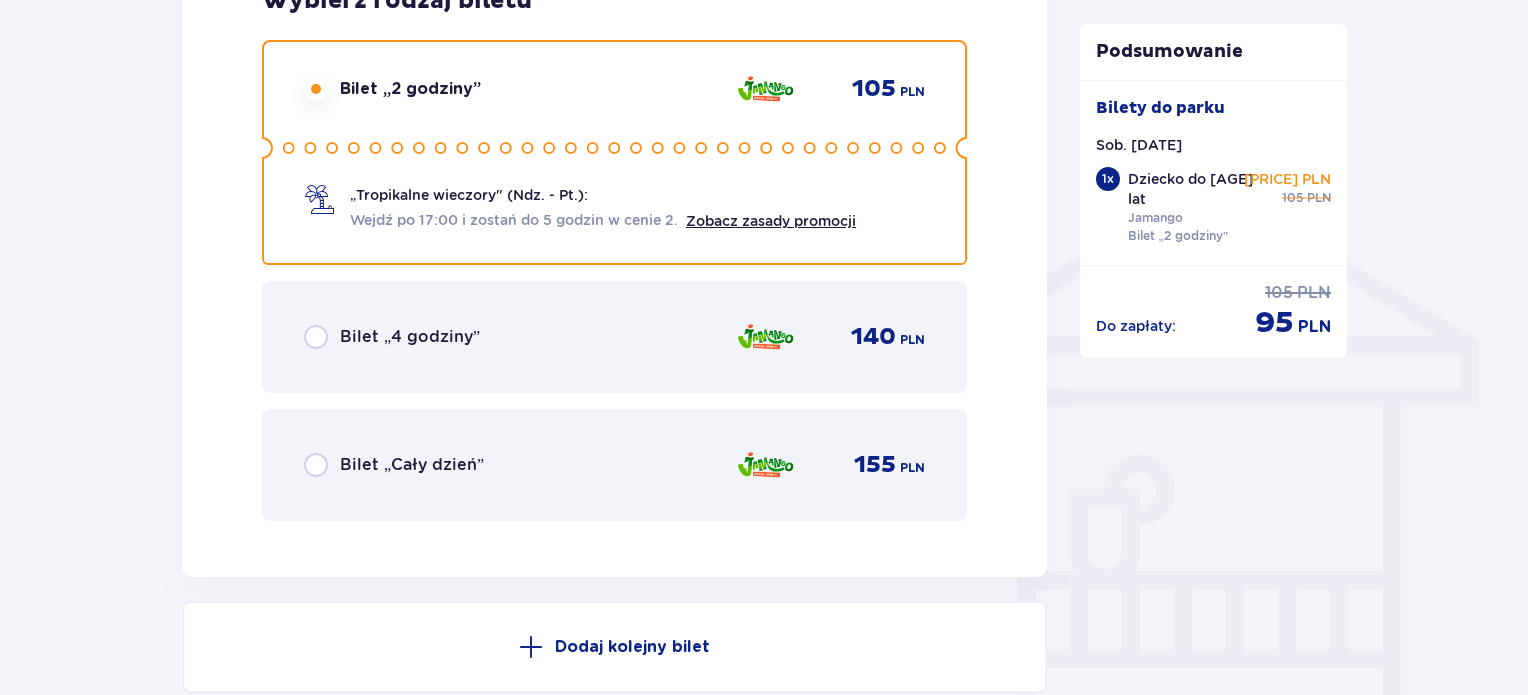 click on "Bilet „Cały dzień” 155 PLN" at bounding box center (614, 465) 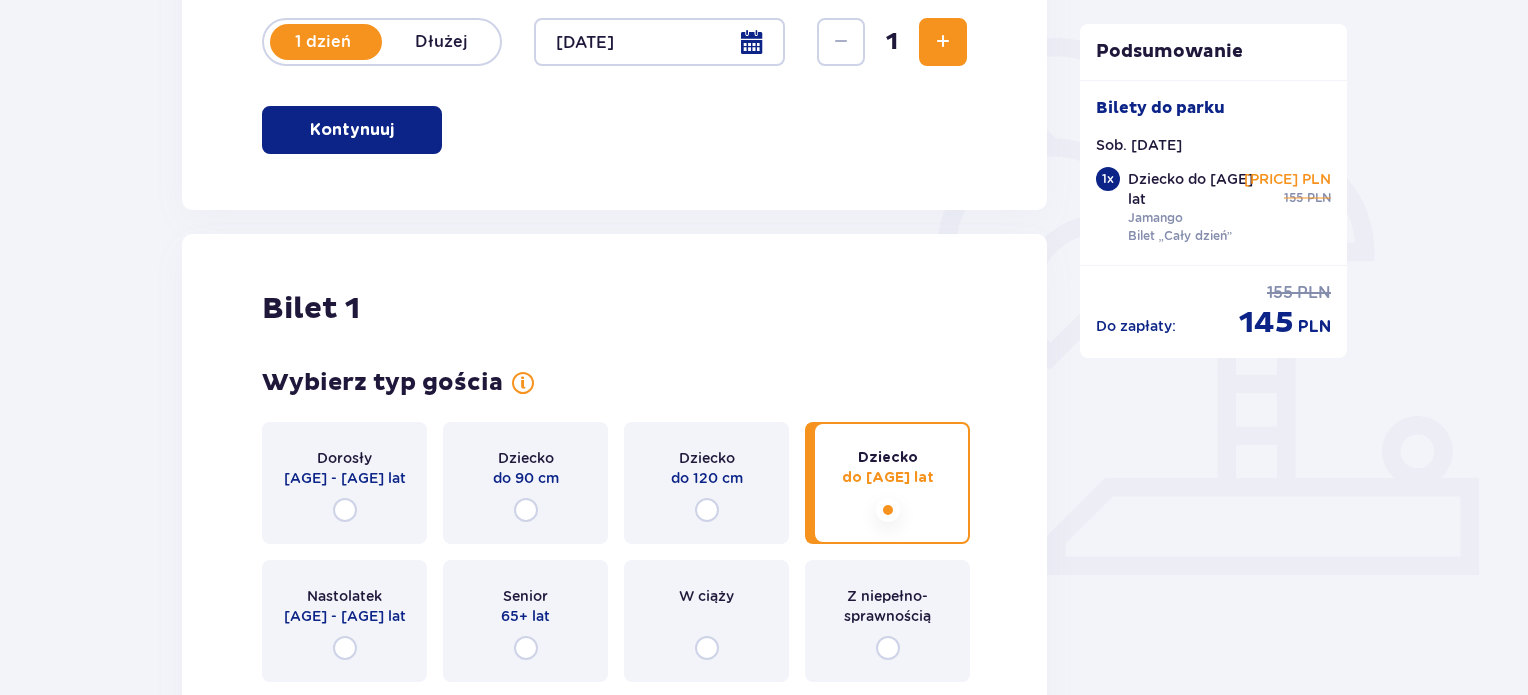 scroll, scrollTop: 146, scrollLeft: 0, axis: vertical 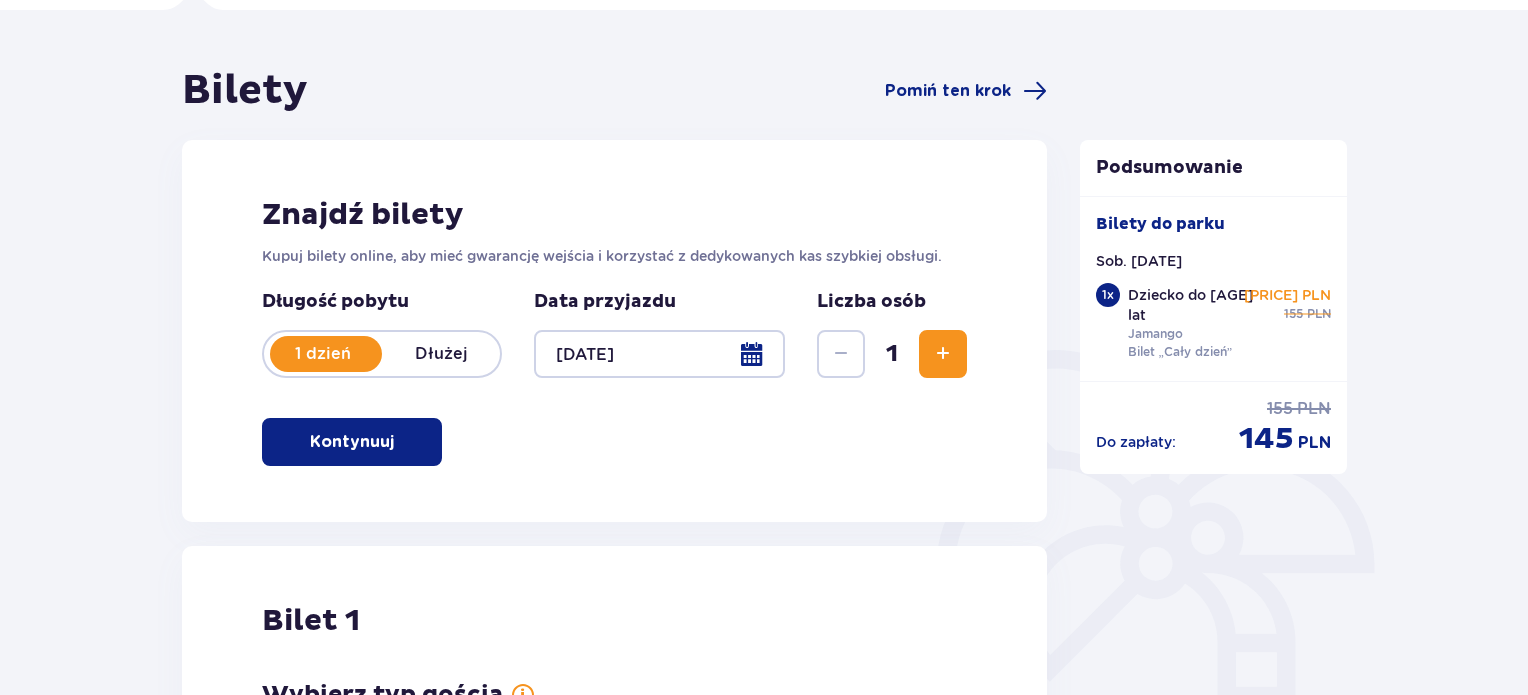 click at bounding box center (943, 354) 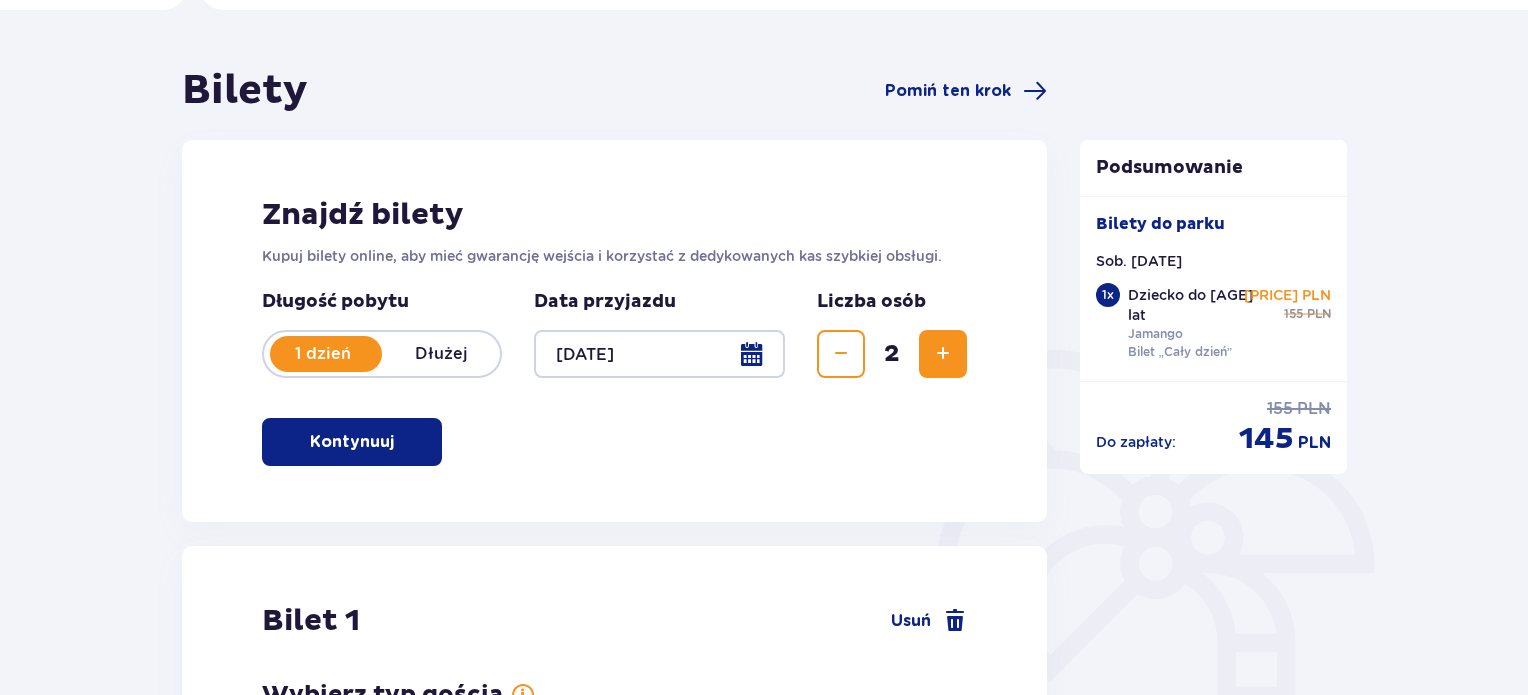 click at bounding box center [943, 354] 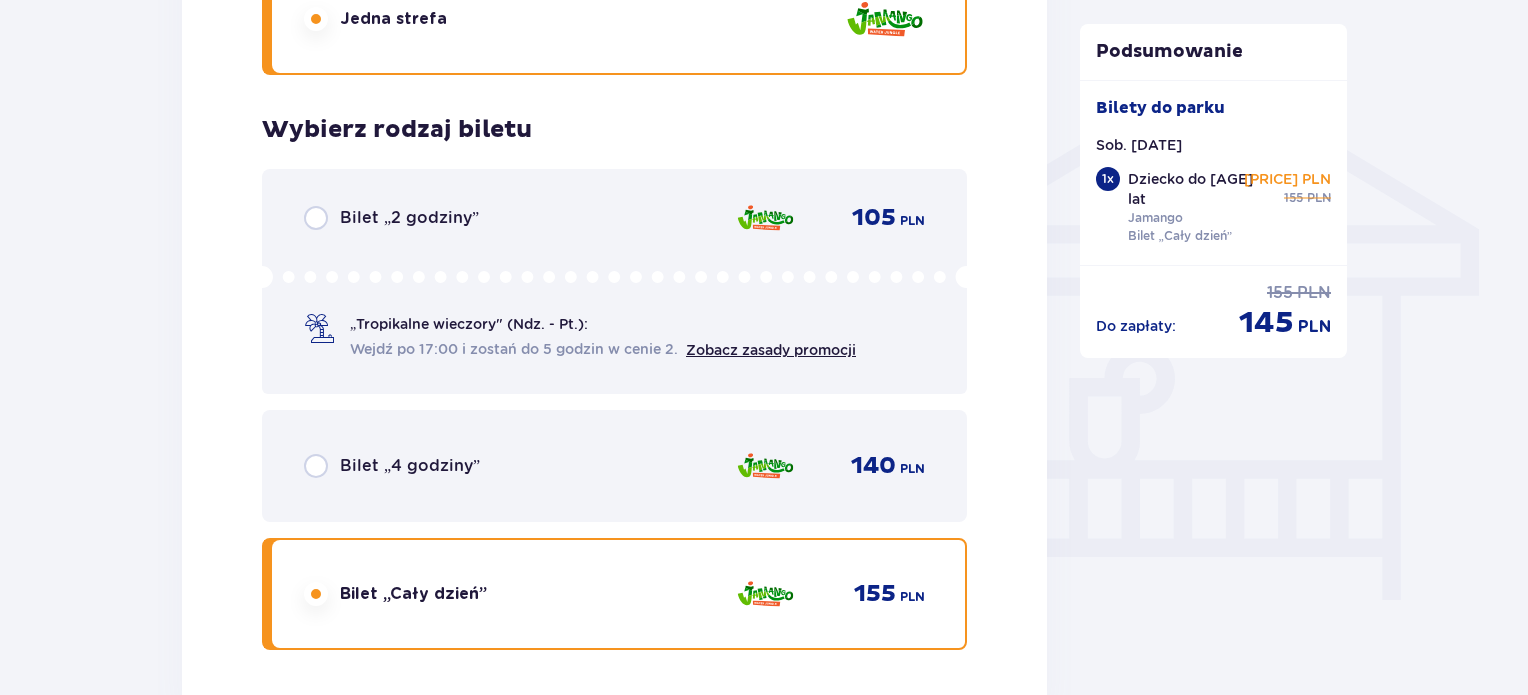 click on "Wybierz typ gościa Dorosły 18 - 65 lat Dziecko do 90 cm Dziecko do 120 cm Dziecko do 16 lat Nastolatek 16 - 18 lat Senior 65+ lat W ciąży Z niepełno­sprawnością Wybierz strefy Pierwszy raz?  Poznaj strefy Suntago Jedna strefa Wybierz rodzaj biletu Bilet „2 godziny” 105 PLN „Tropikalne wieczory" (Ndz. - Pt.): Wejdź po 17:00 i zostań do 5 godzin w cenie 2. Zobacz zasady promocji Bilet „4 godziny” 140 PLN Bilet „Cały dzień” 155 PLN" at bounding box center [614, 79] 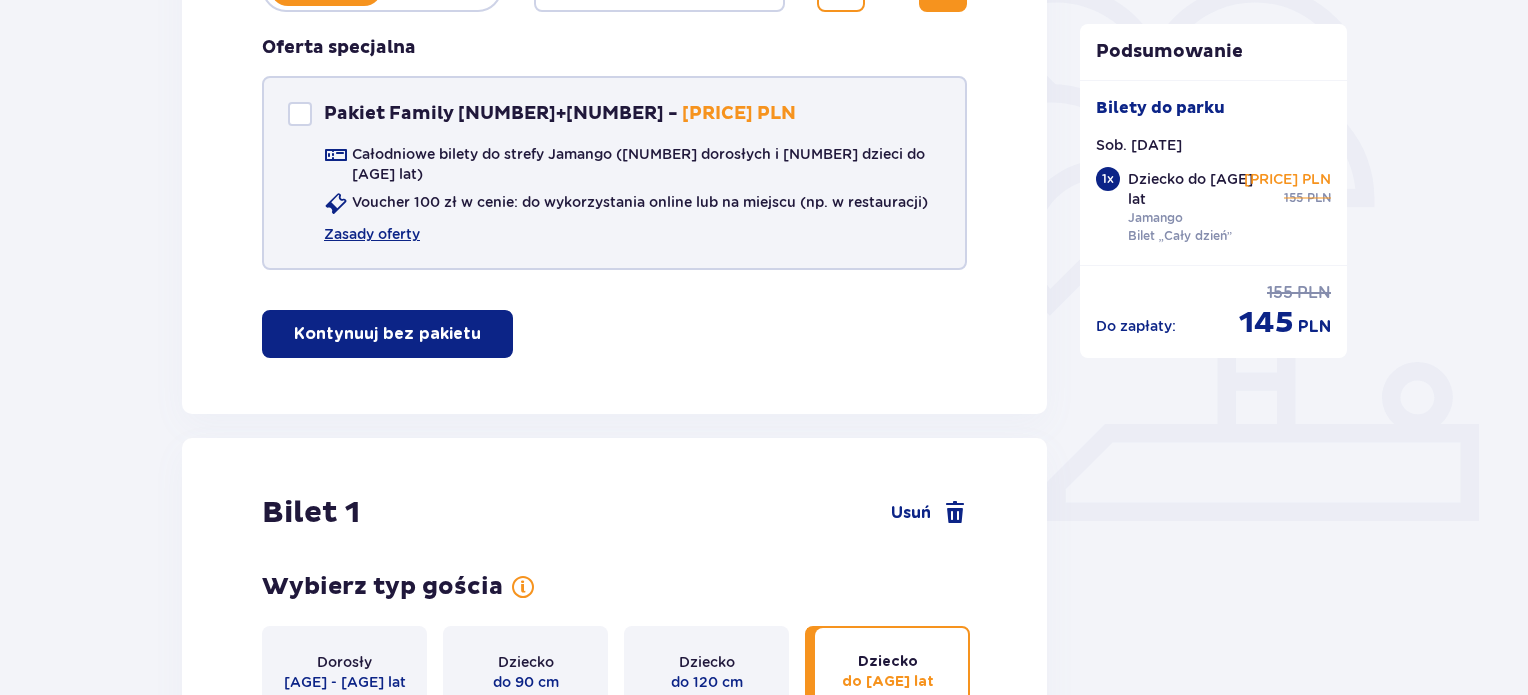 scroll, scrollTop: 422, scrollLeft: 0, axis: vertical 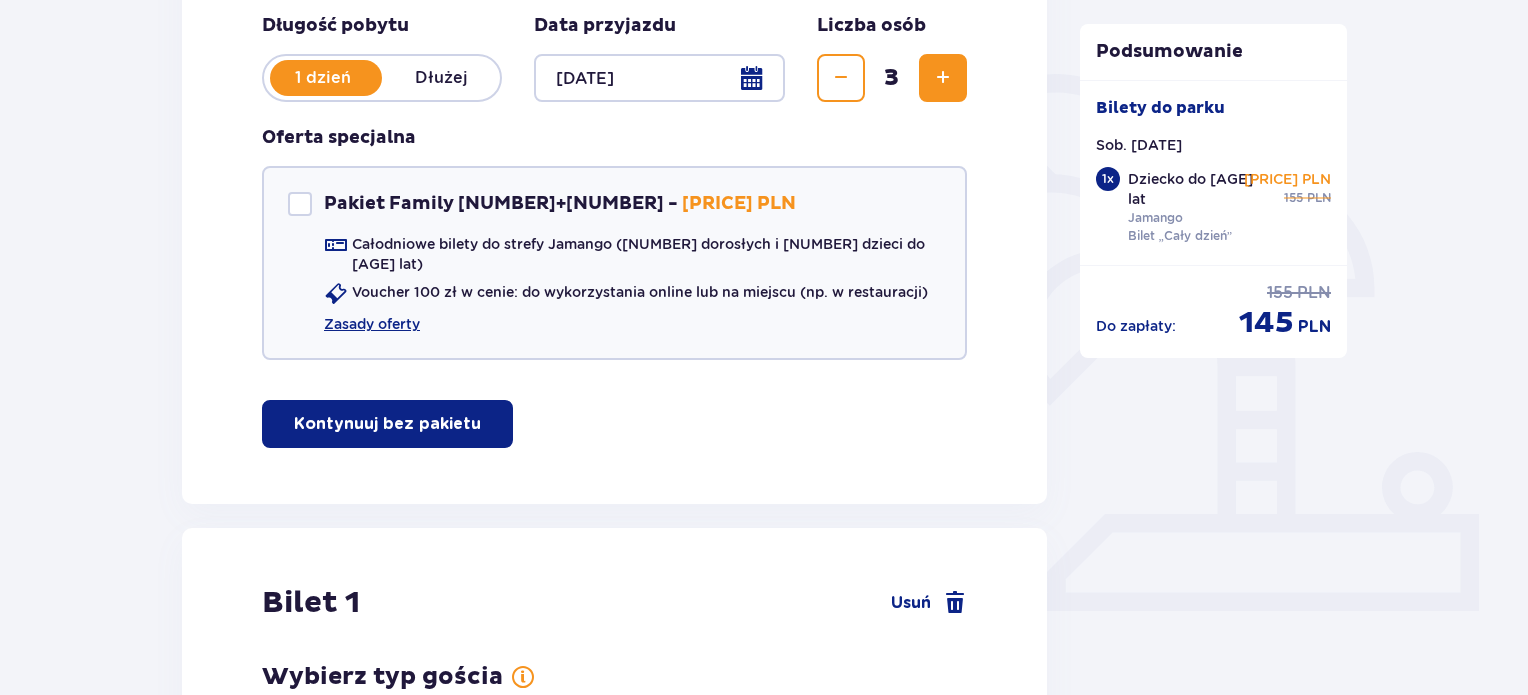 drag, startPoint x: 939, startPoint y: 85, endPoint x: 737, endPoint y: 160, distance: 215.47389 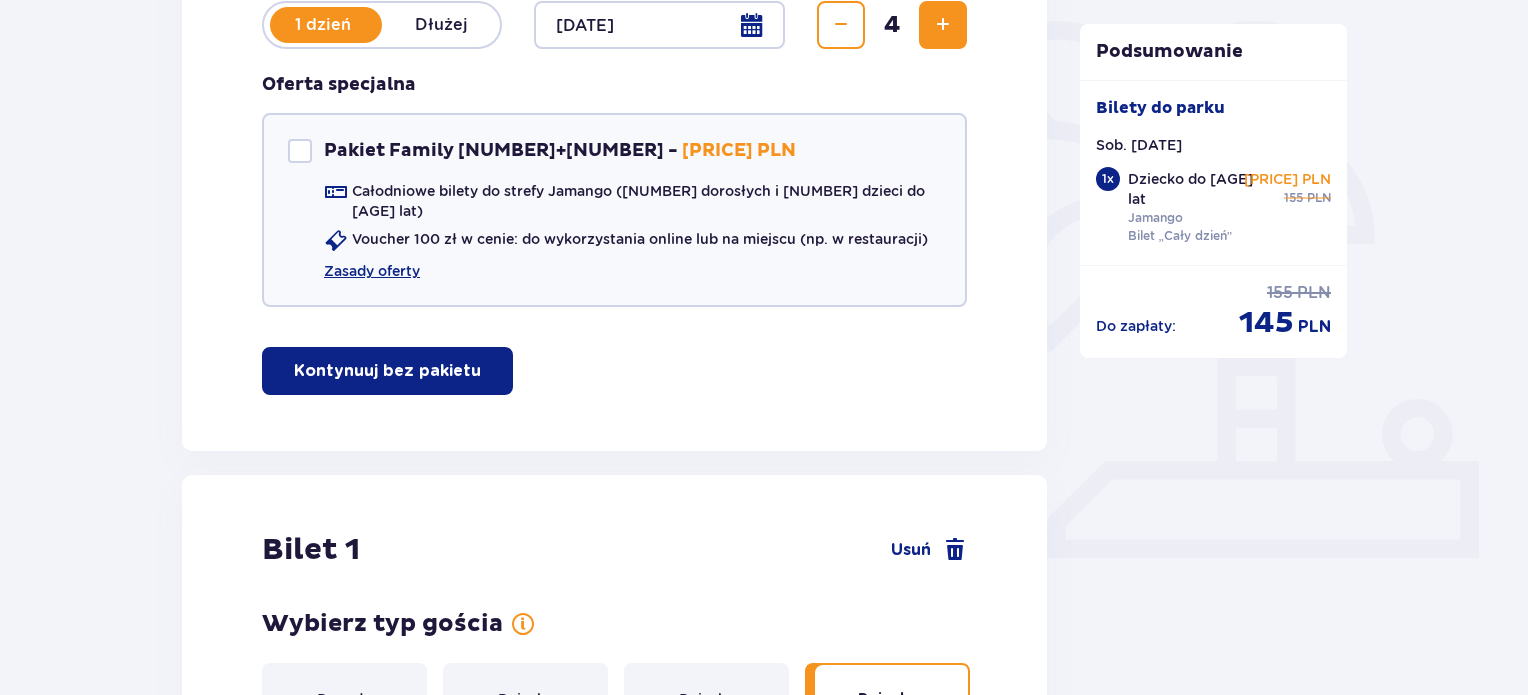 scroll, scrollTop: 463, scrollLeft: 0, axis: vertical 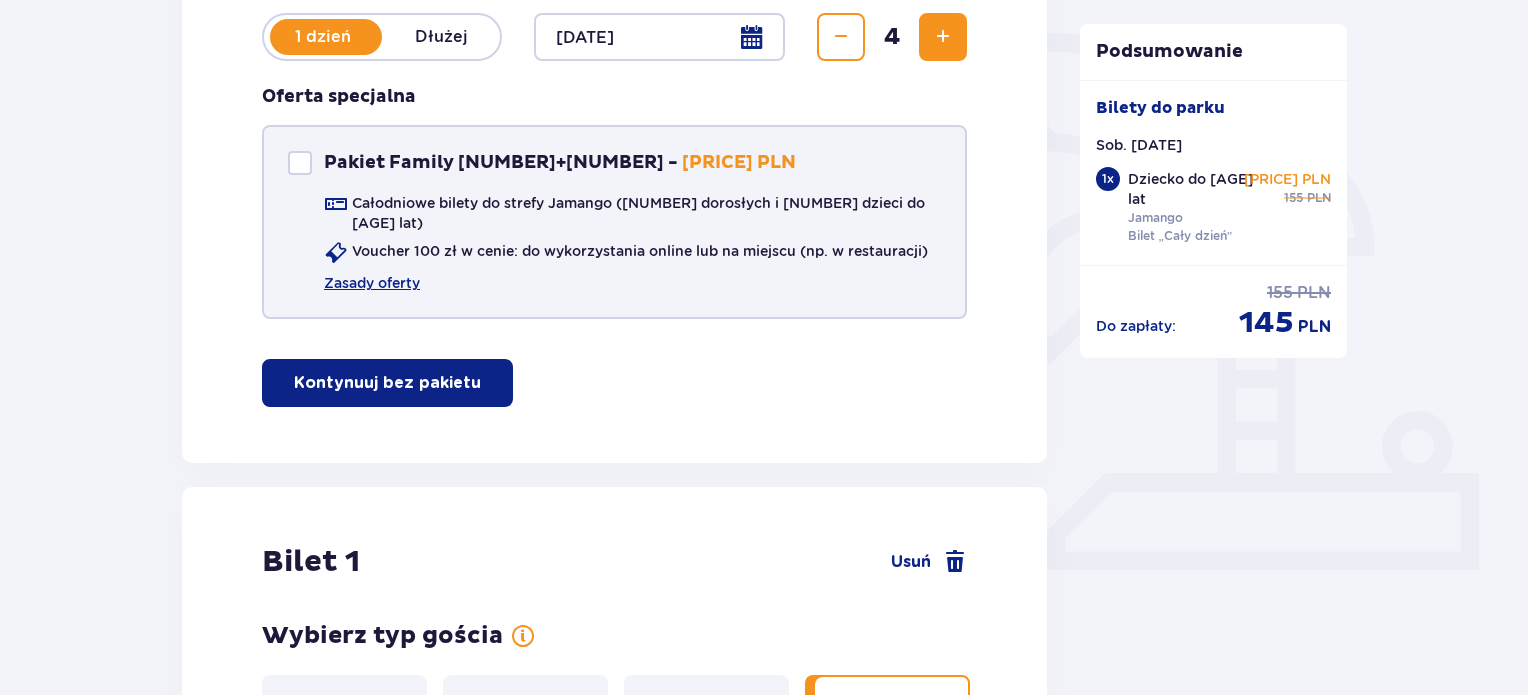 click at bounding box center [300, 163] 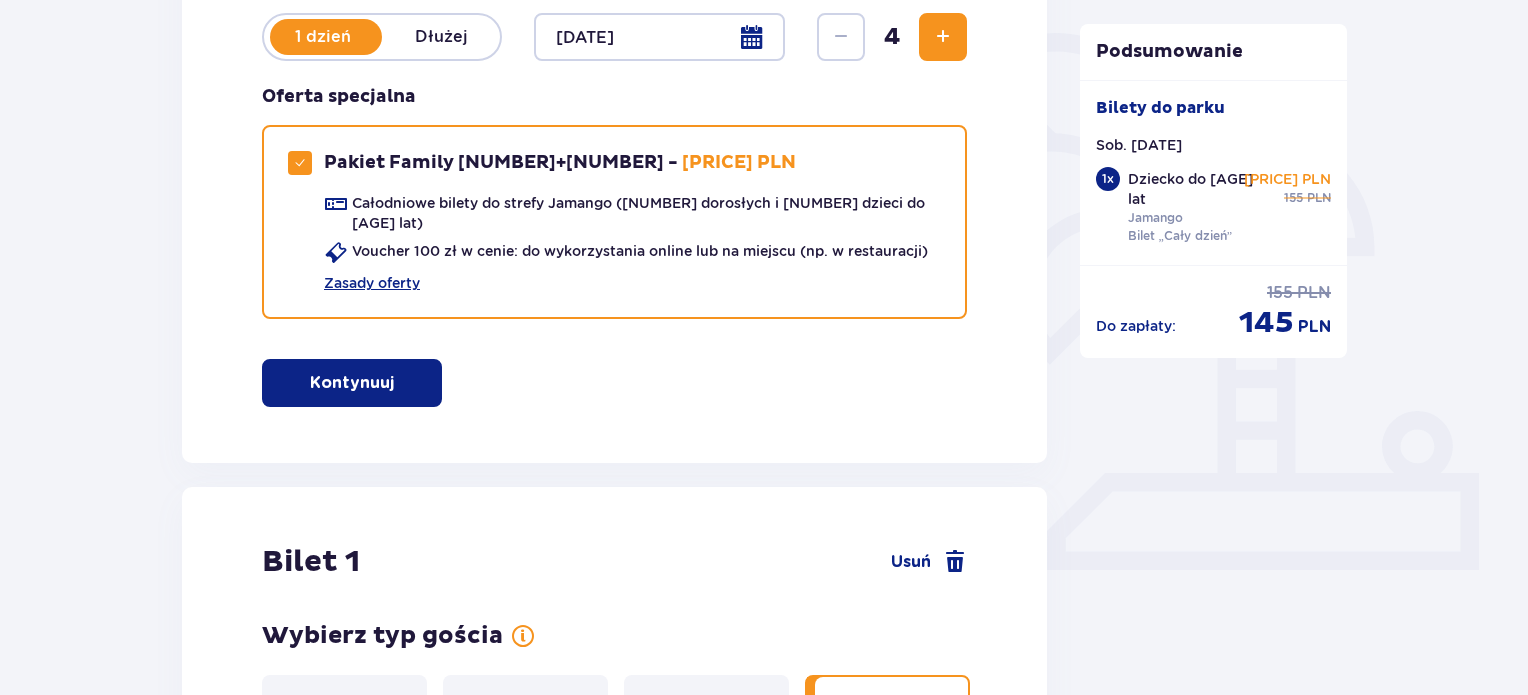 click on "Kontynuuj" at bounding box center (352, 383) 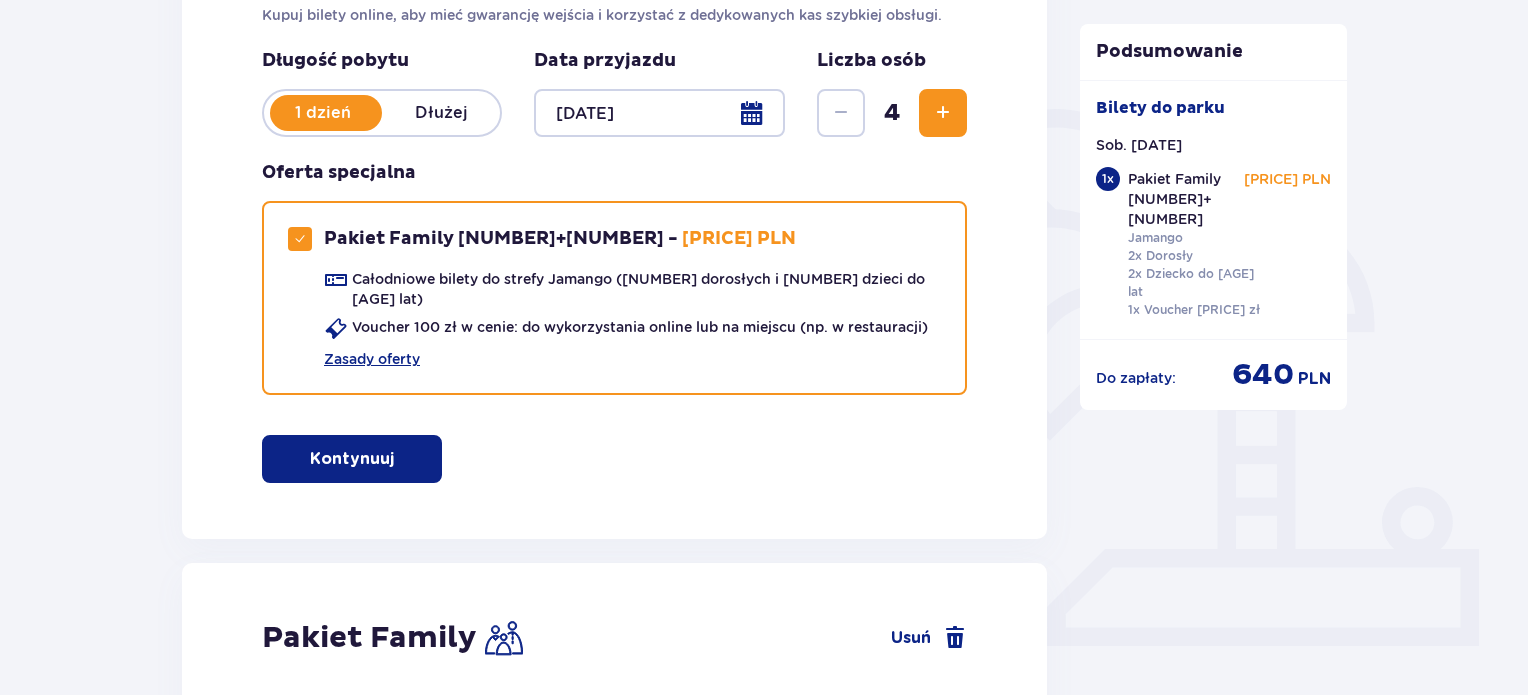 scroll, scrollTop: 909, scrollLeft: 0, axis: vertical 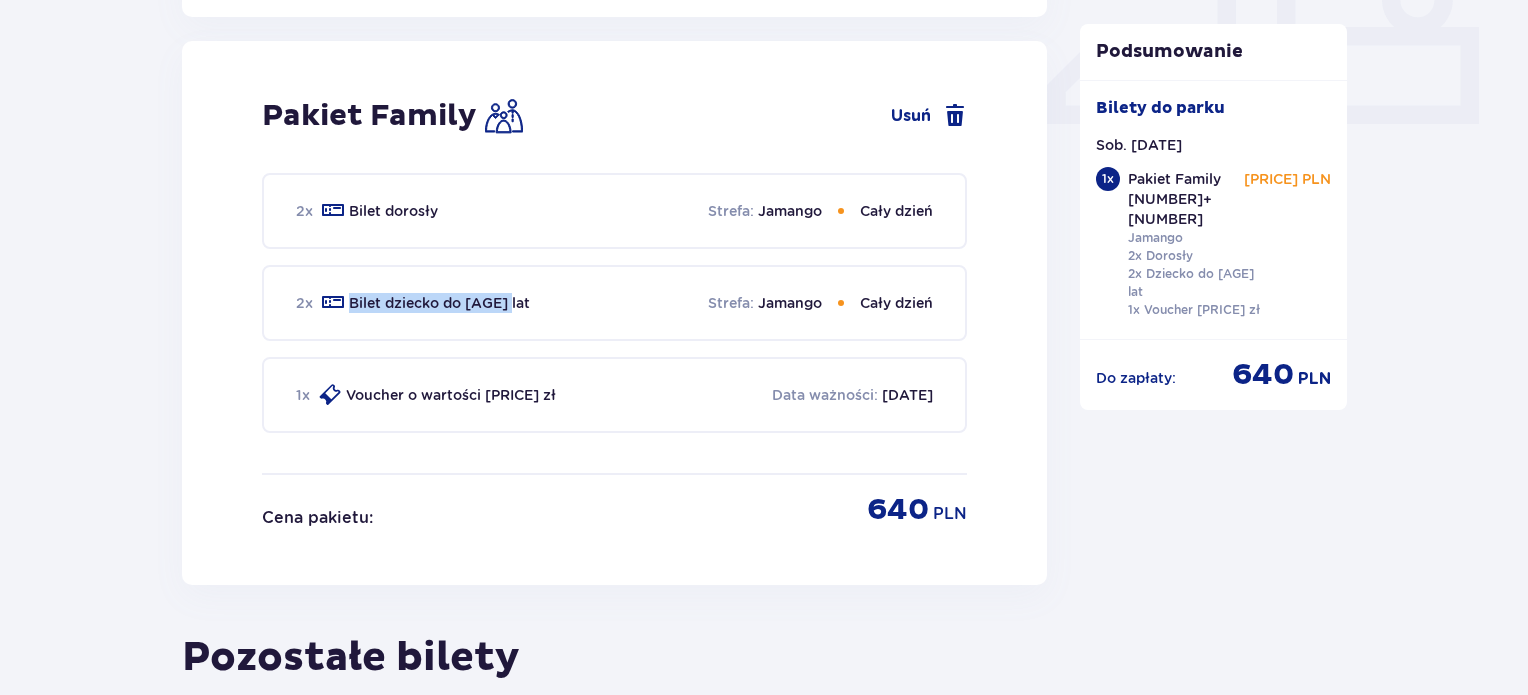 click on "2 x Bilet dziecko do 16 lat Strefa : Jamango Cały dzień" at bounding box center [614, 303] 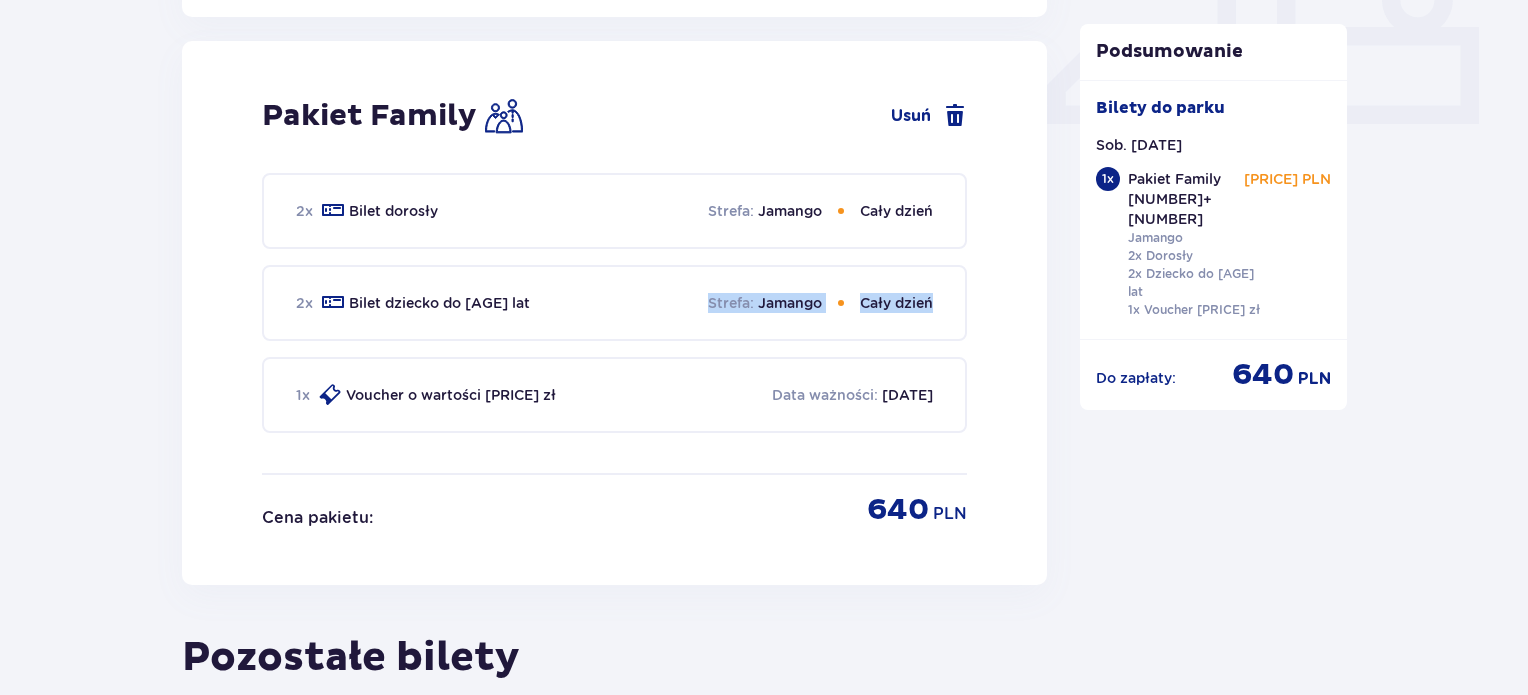 drag, startPoint x: 708, startPoint y: 278, endPoint x: 1042, endPoint y: 278, distance: 334 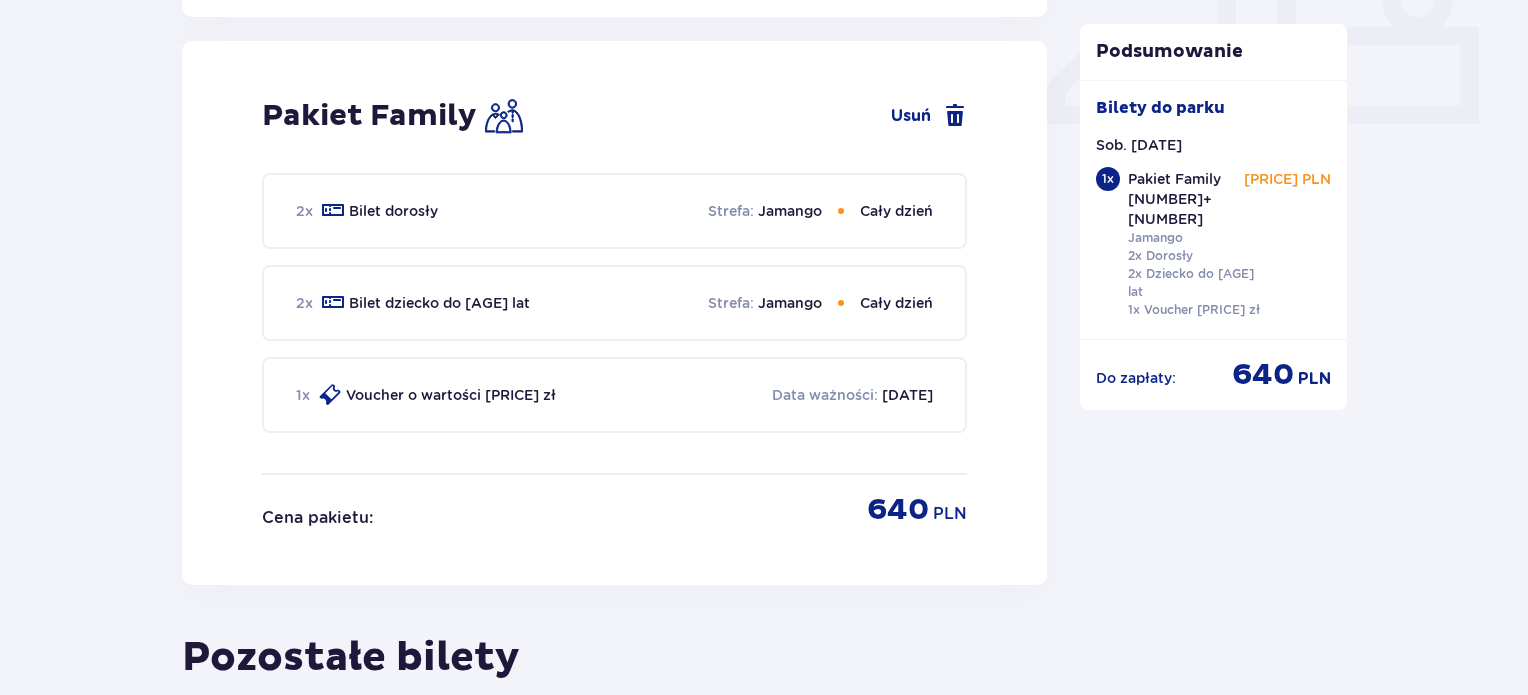 drag, startPoint x: 747, startPoint y: 381, endPoint x: 919, endPoint y: 382, distance: 172.00291 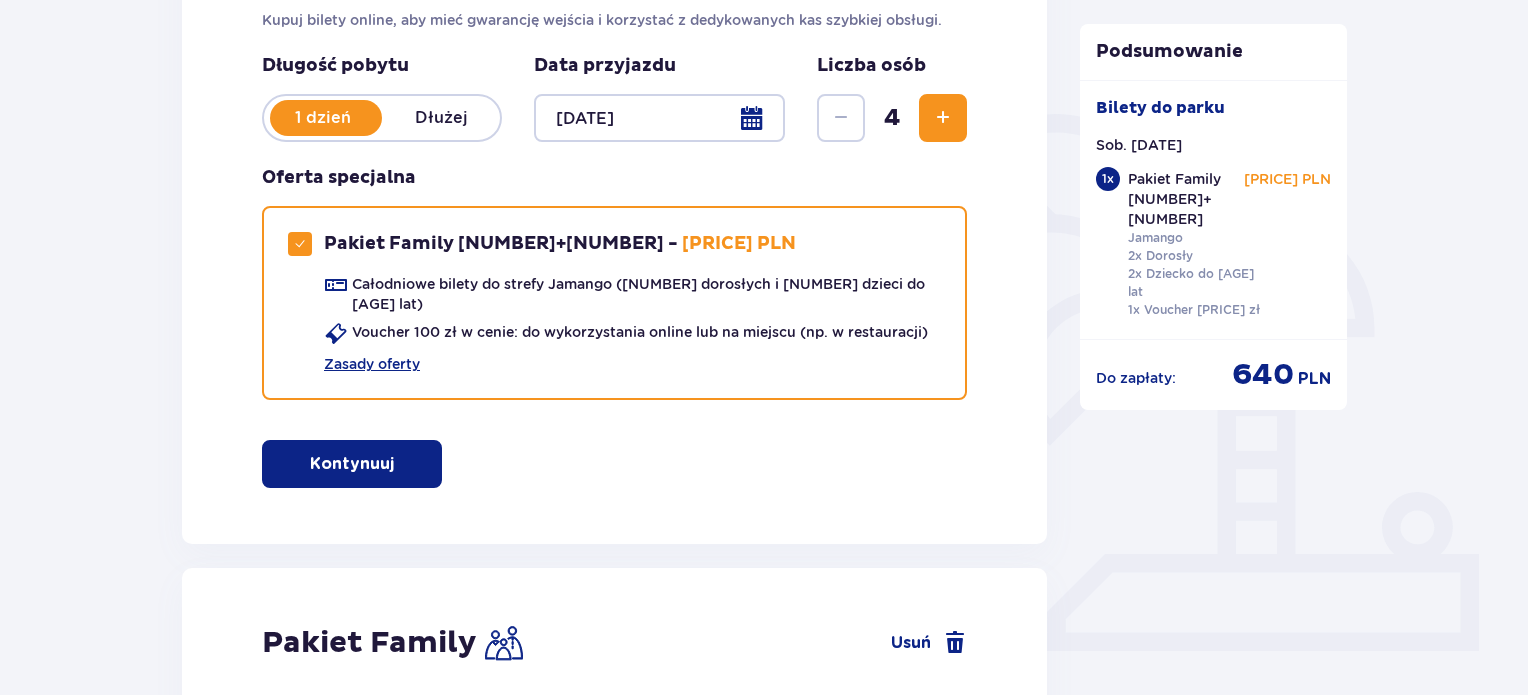 scroll, scrollTop: 309, scrollLeft: 0, axis: vertical 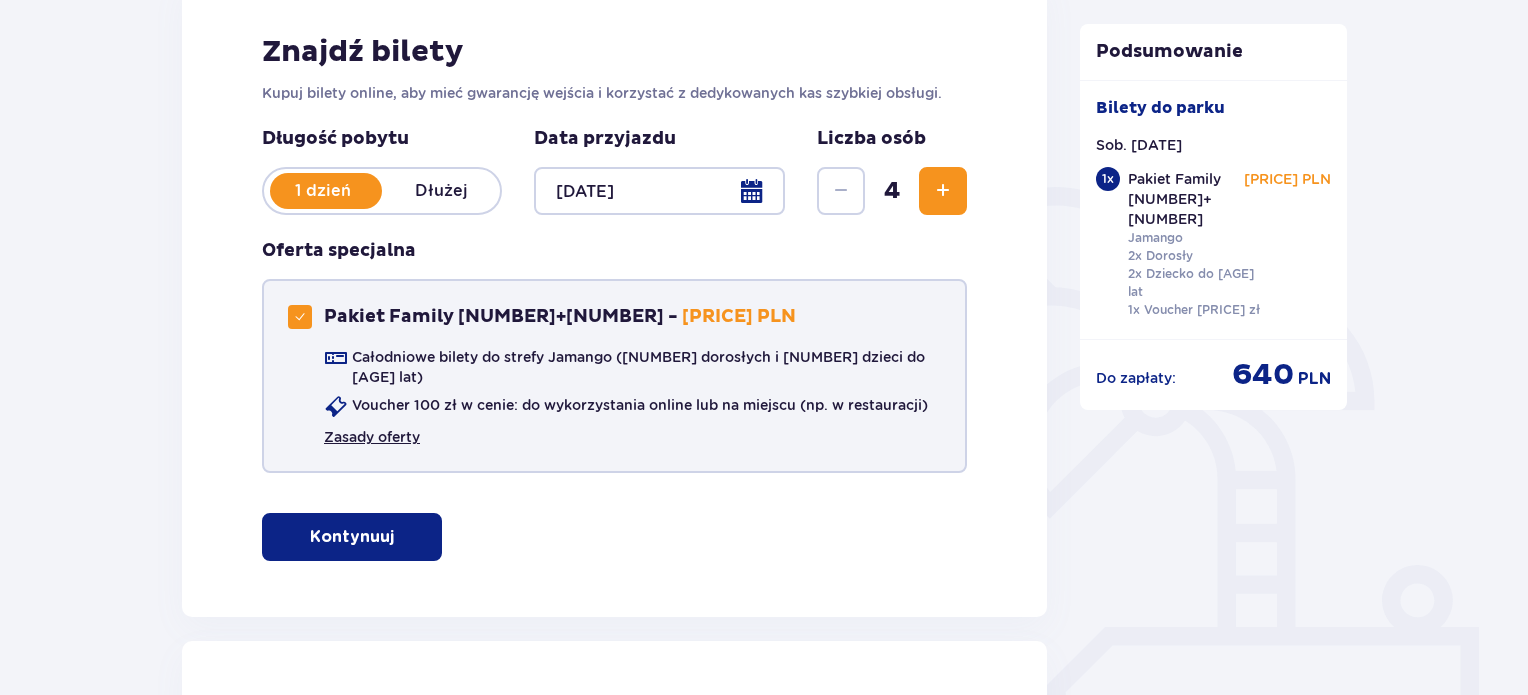 click on "Zasady oferty" at bounding box center [372, 437] 